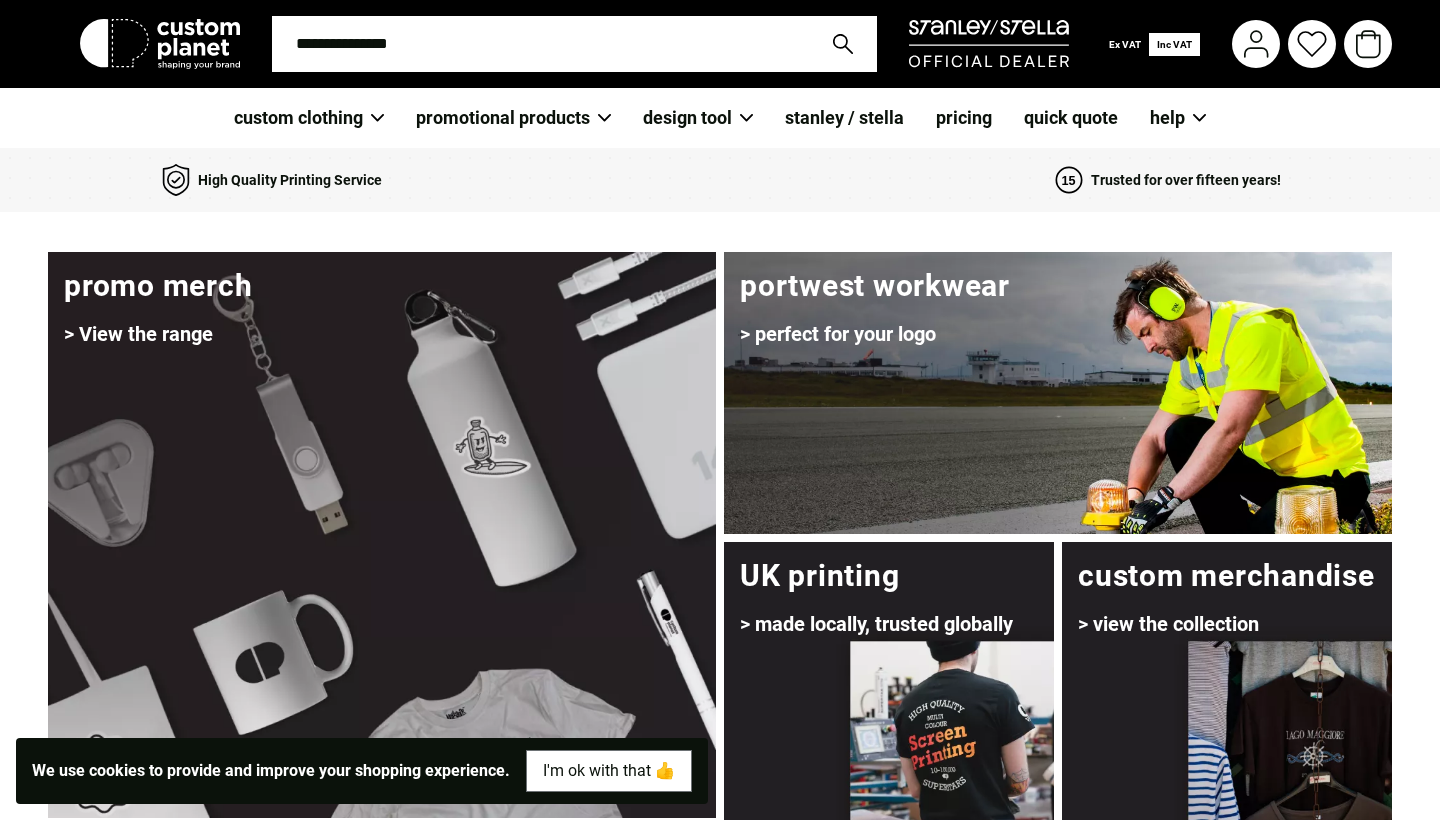 scroll, scrollTop: 0, scrollLeft: 0, axis: both 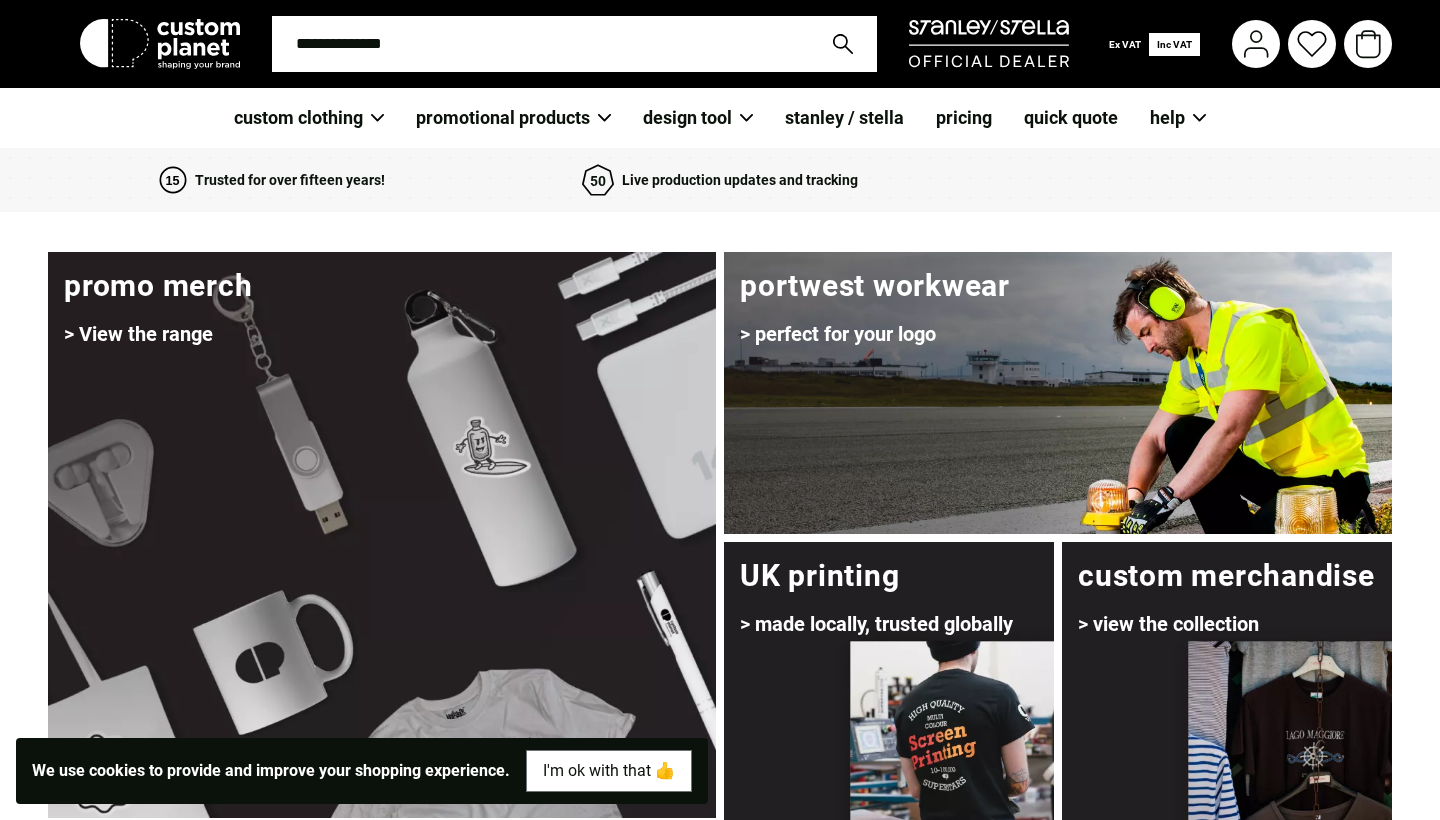 click on "pricing" at bounding box center (964, 118) 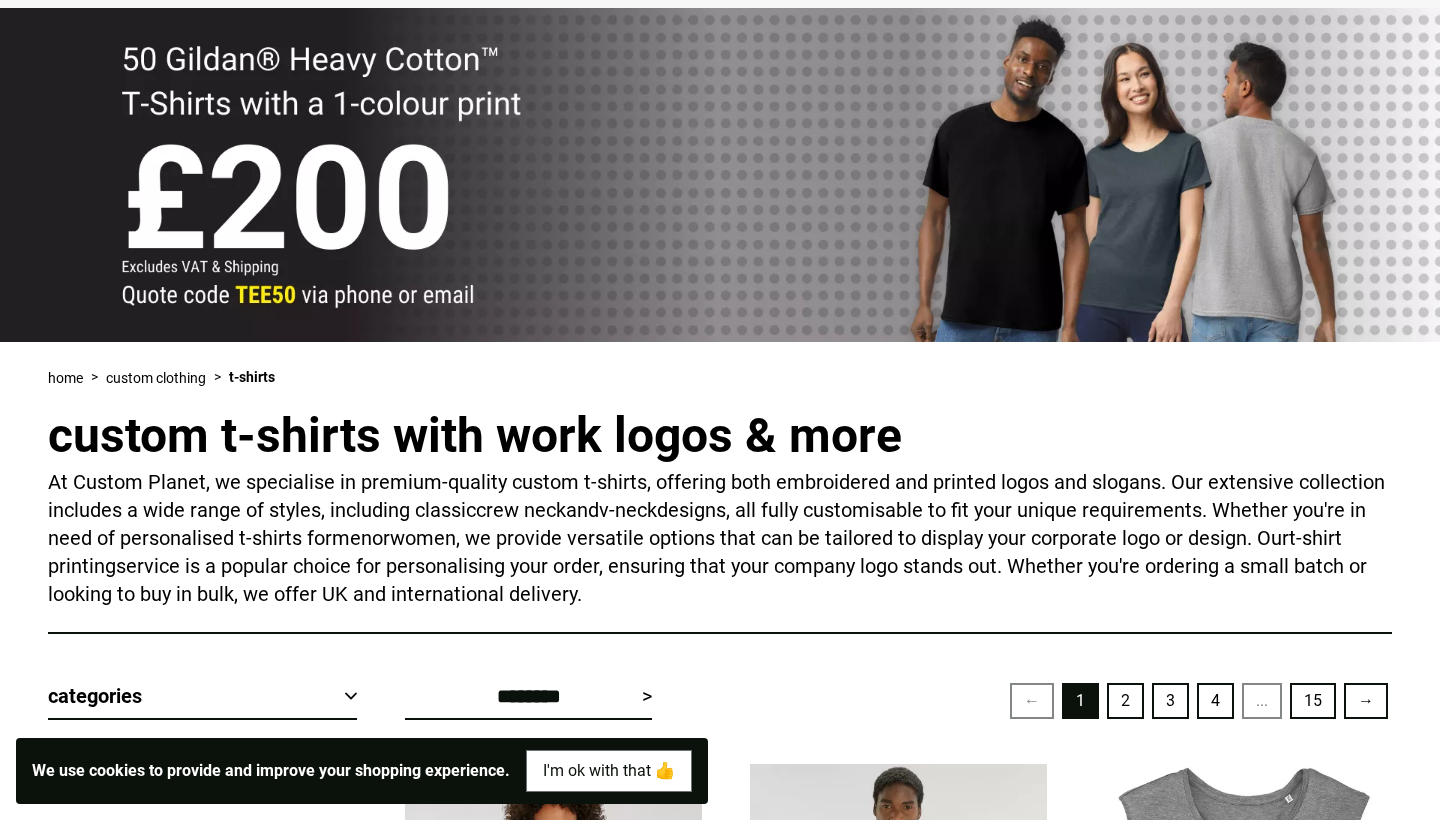 scroll, scrollTop: 202, scrollLeft: 0, axis: vertical 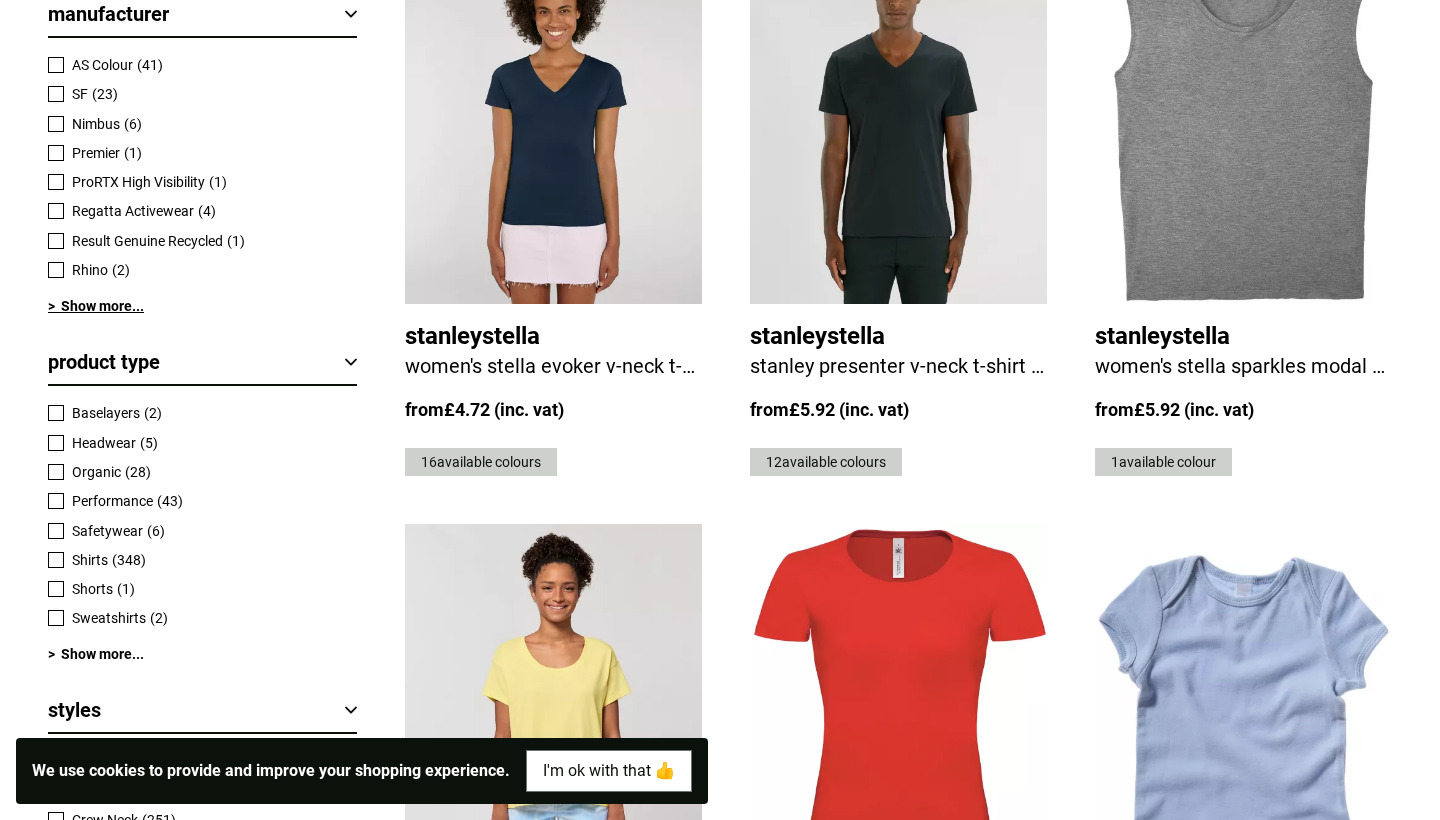 click on ">  Show more..." at bounding box center (202, 306) 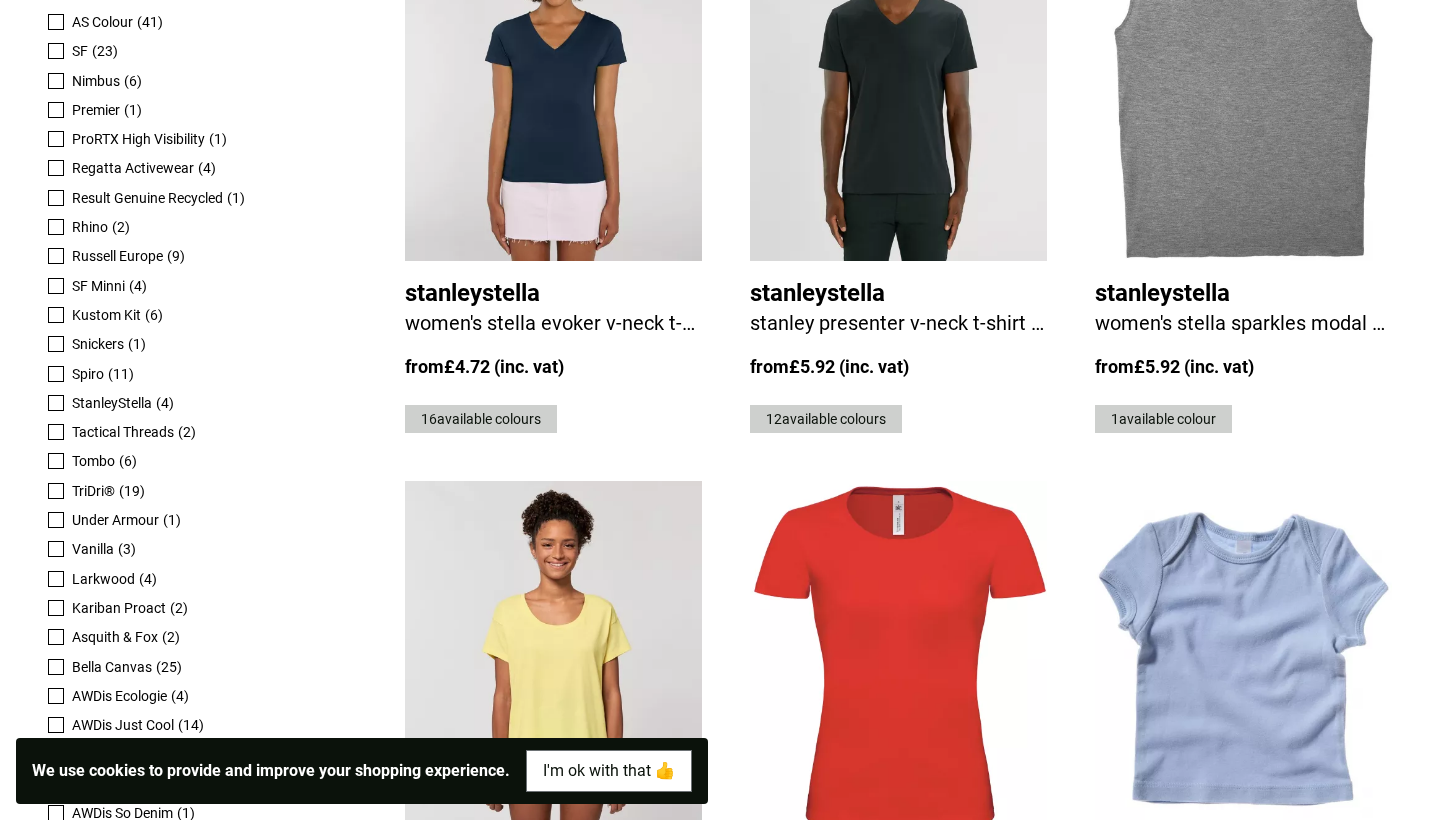 scroll, scrollTop: 1067, scrollLeft: 0, axis: vertical 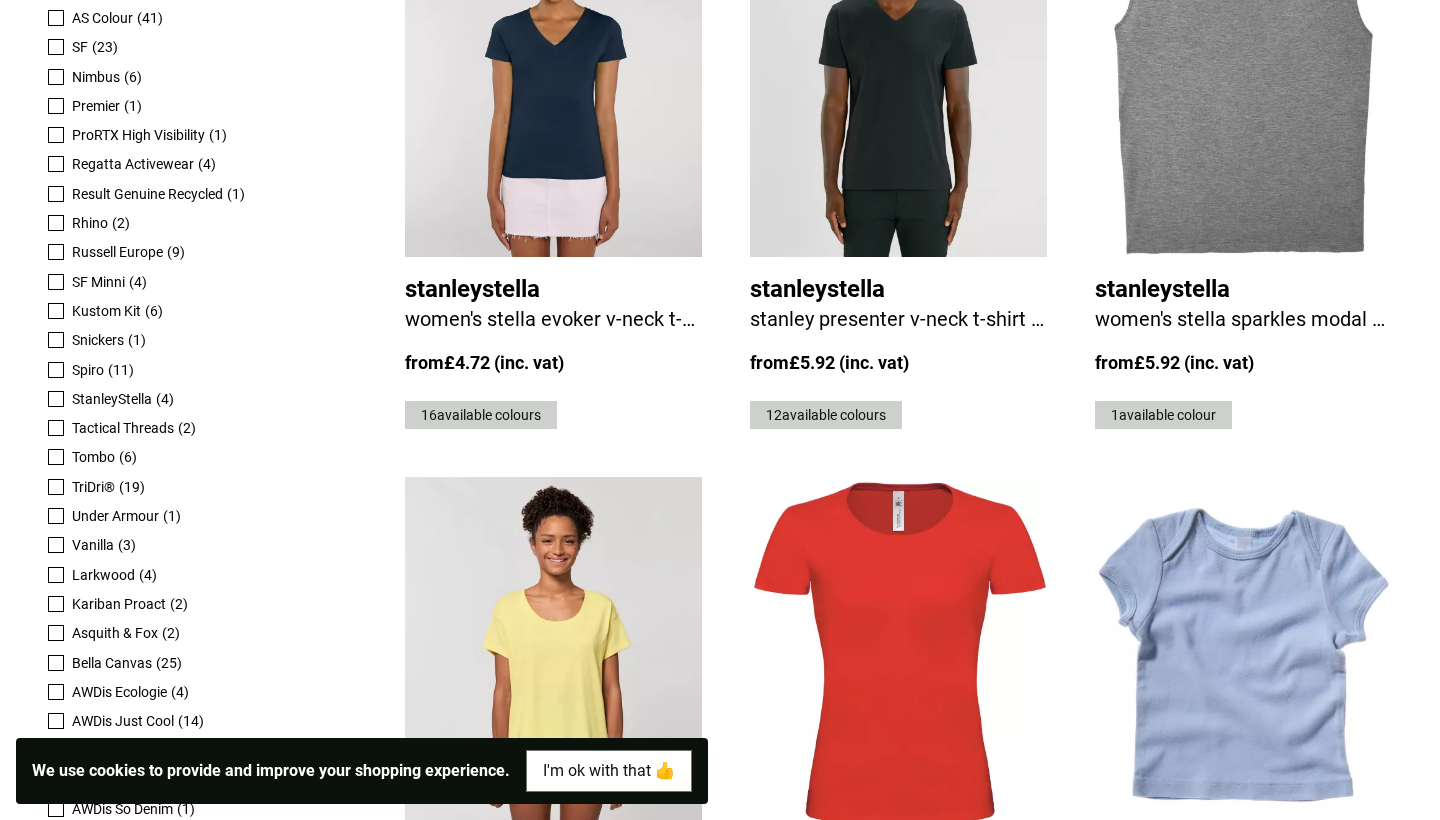 click at bounding box center (56, 252) 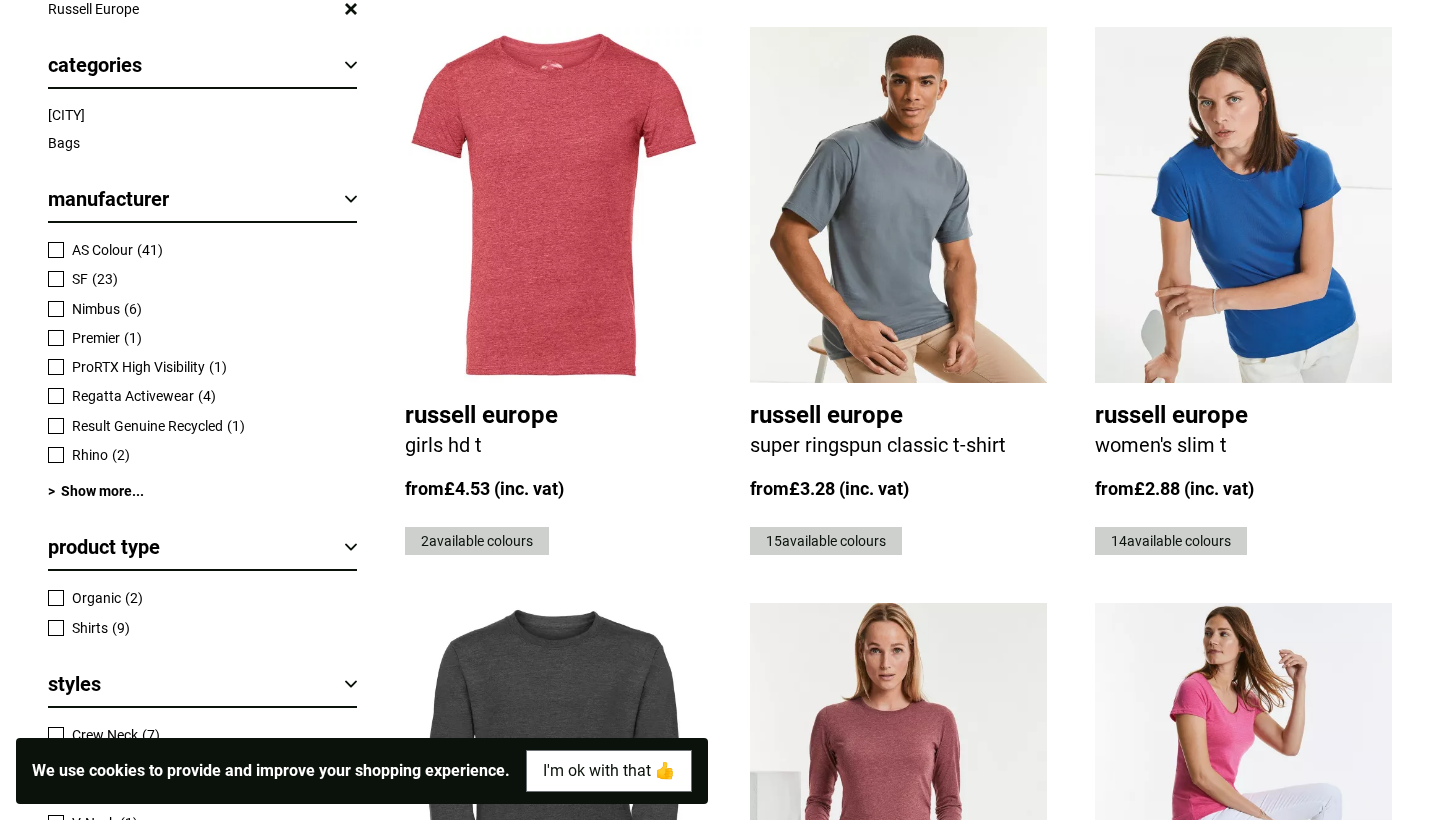 scroll, scrollTop: 968, scrollLeft: 0, axis: vertical 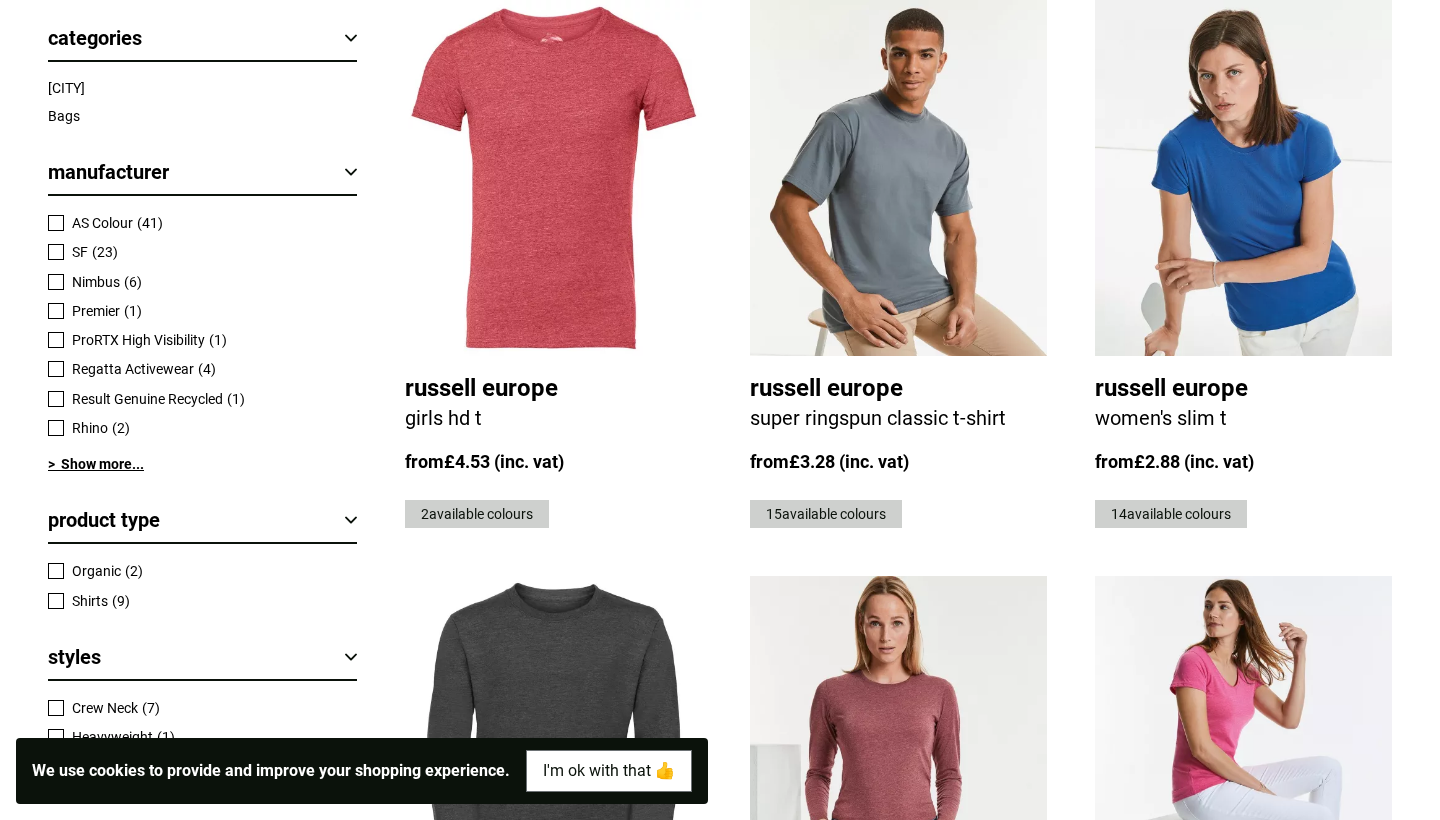 click on ">  Show more..." at bounding box center [202, 464] 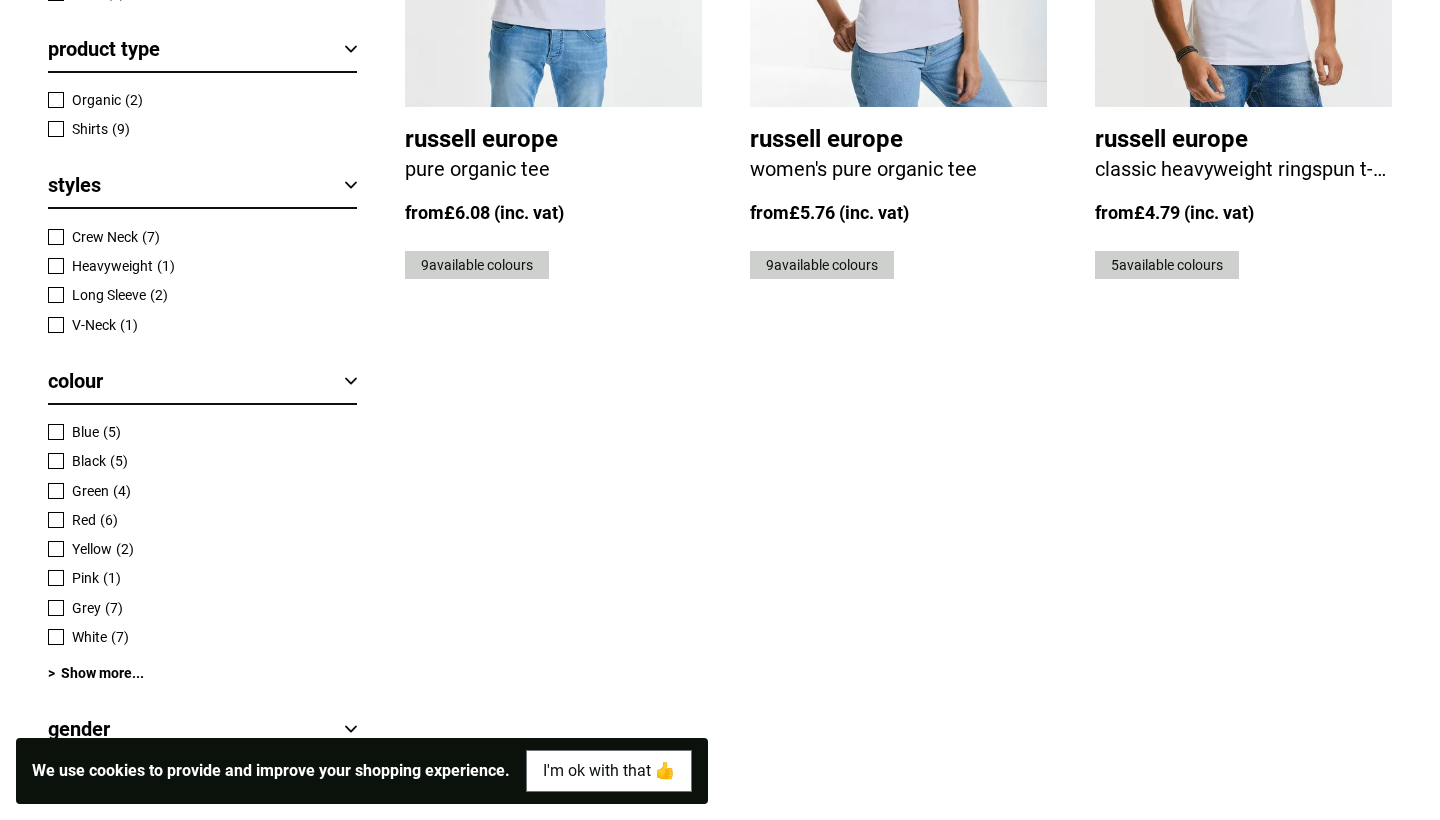 scroll, scrollTop: 2145, scrollLeft: 0, axis: vertical 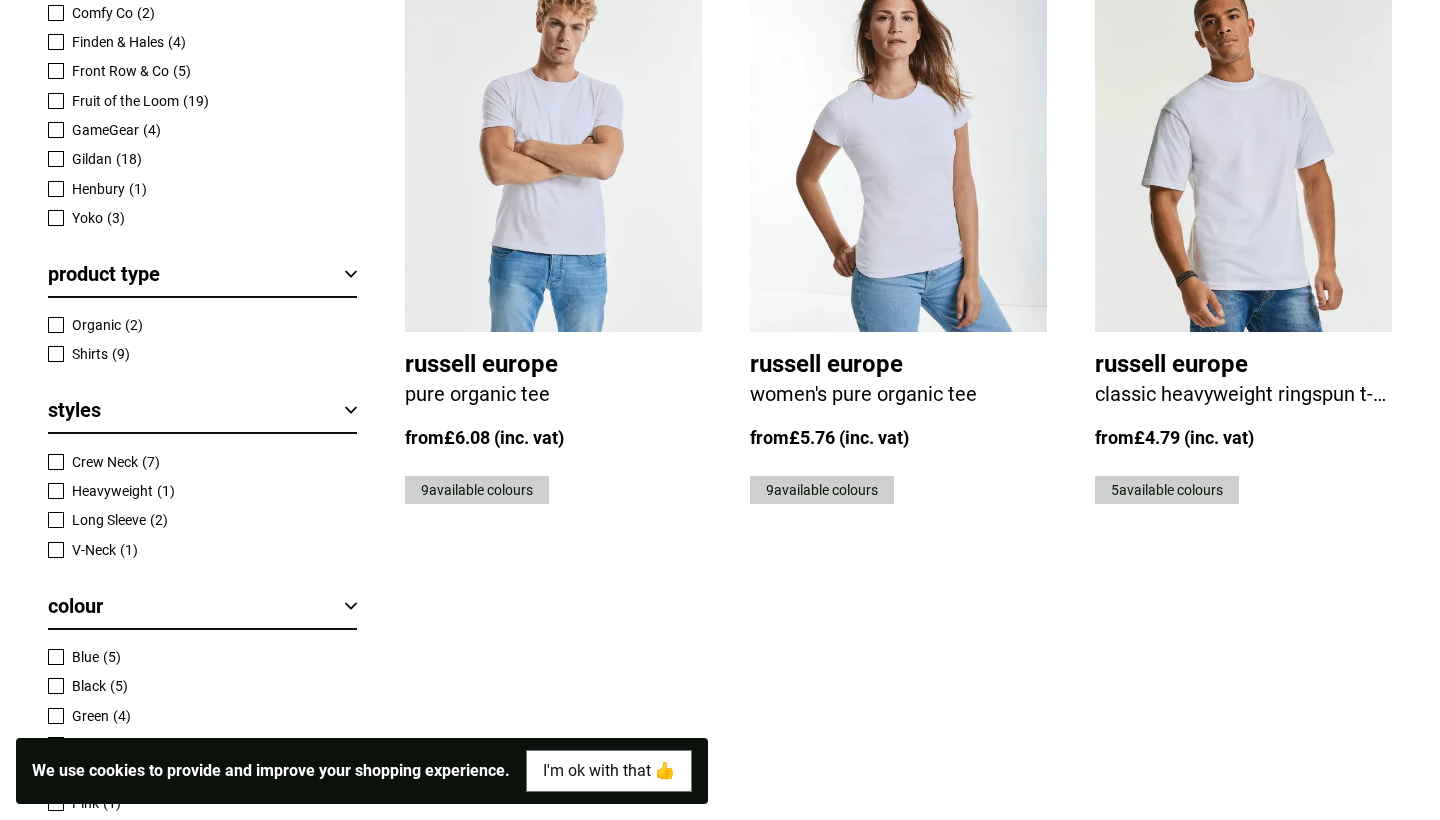 click at bounding box center (1243, 153) 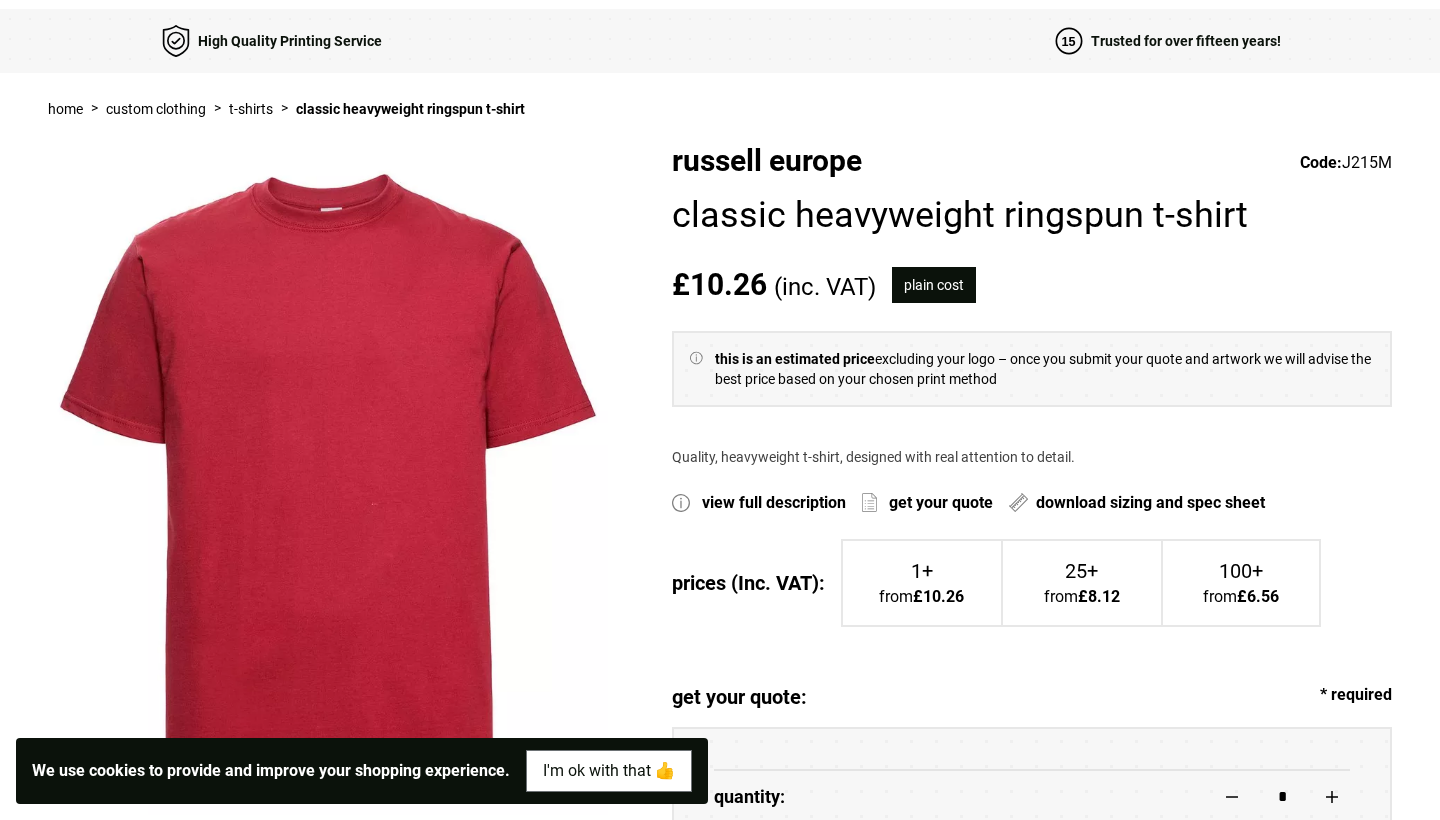 scroll, scrollTop: 139, scrollLeft: 0, axis: vertical 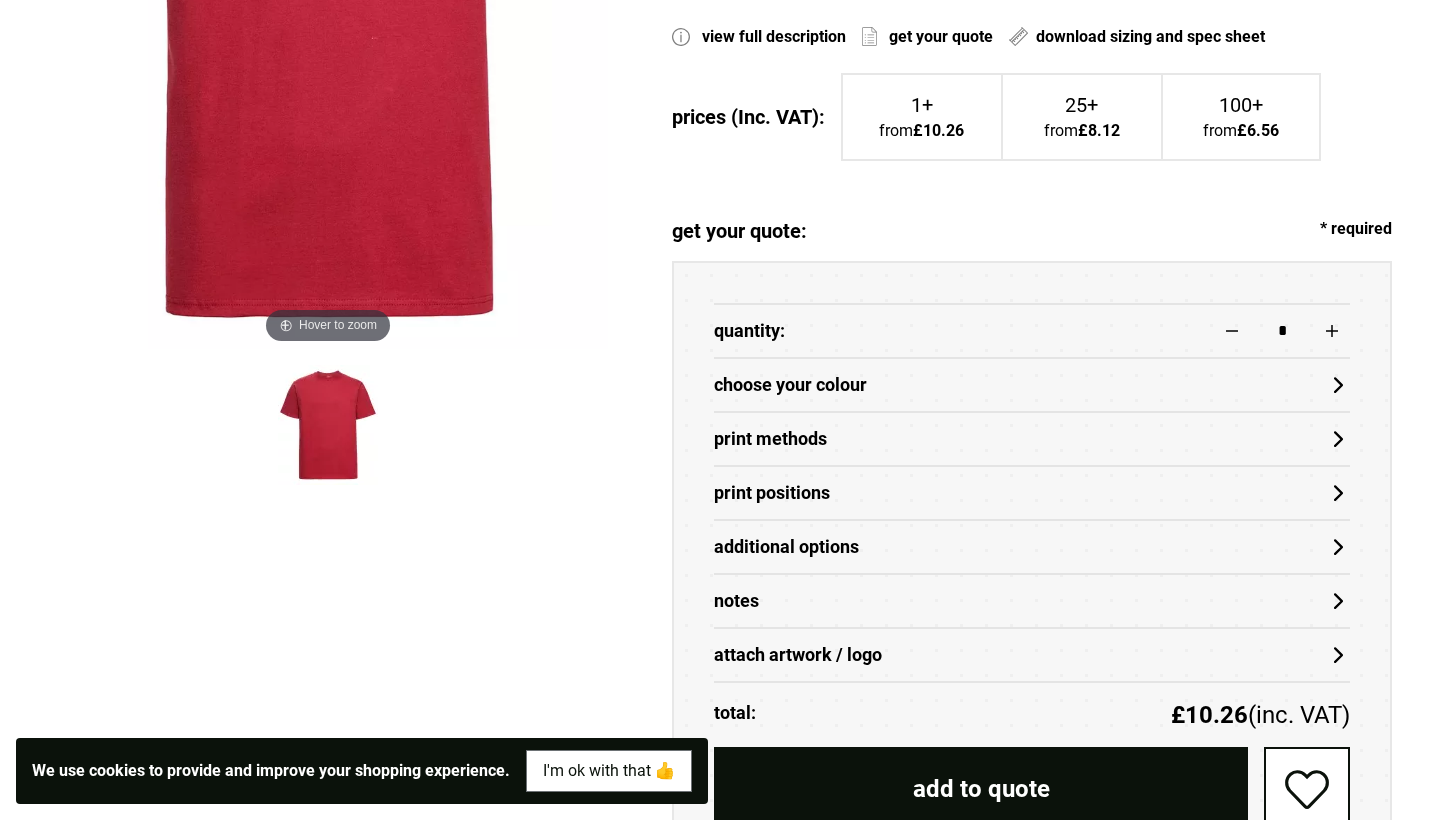 click on "choose your colour" at bounding box center (1032, 385) 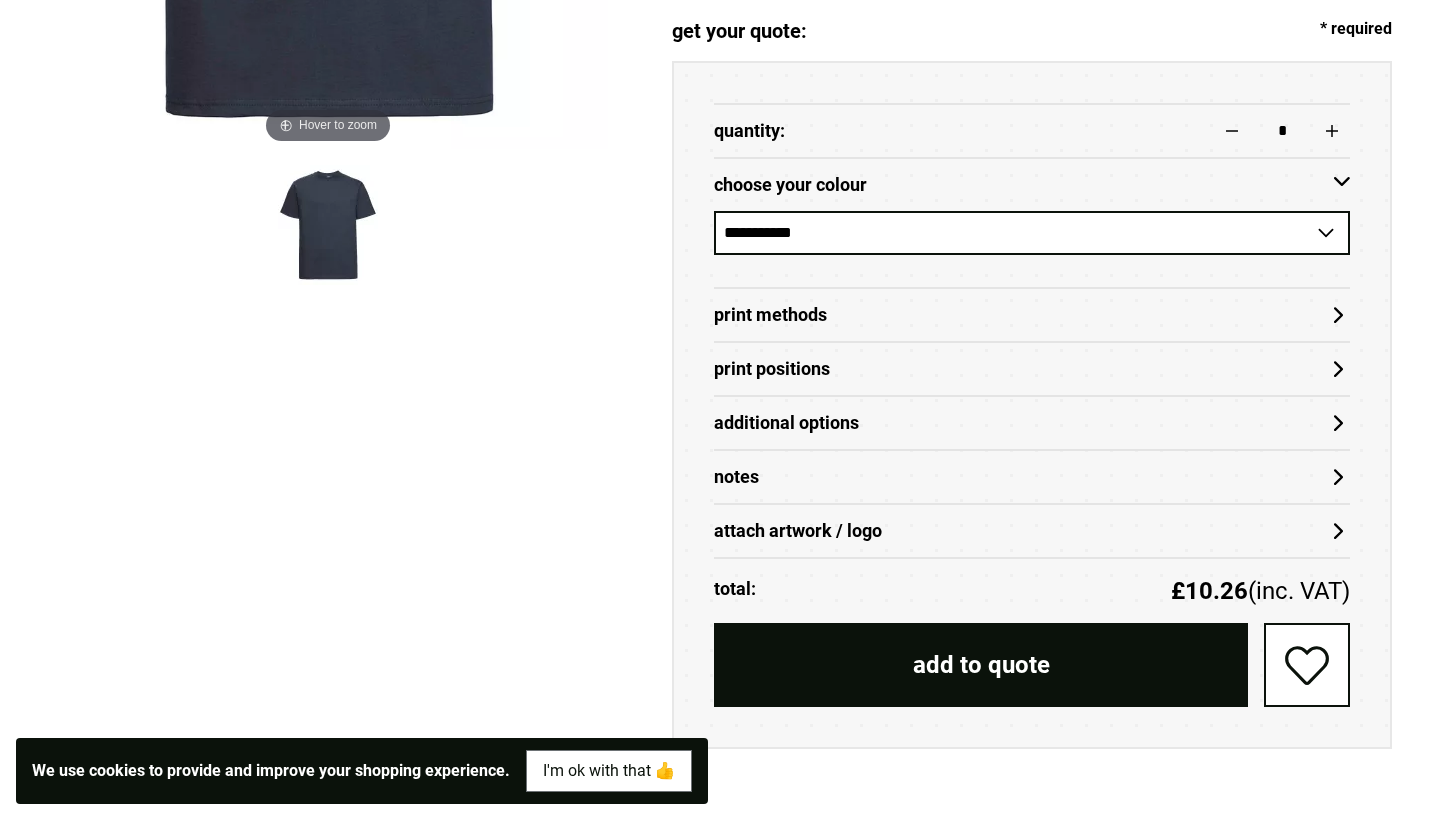 scroll, scrollTop: 806, scrollLeft: 0, axis: vertical 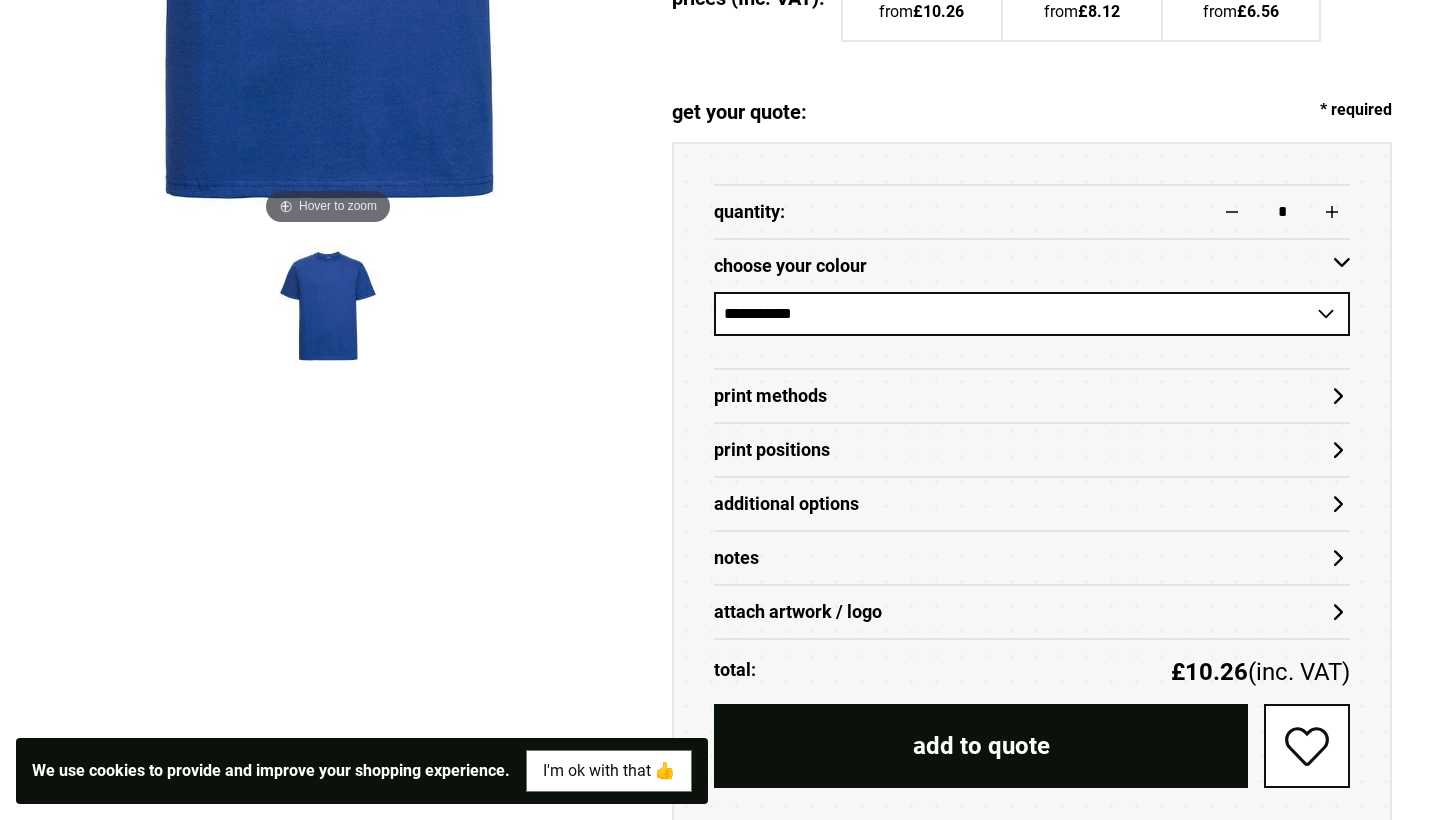 select on "**" 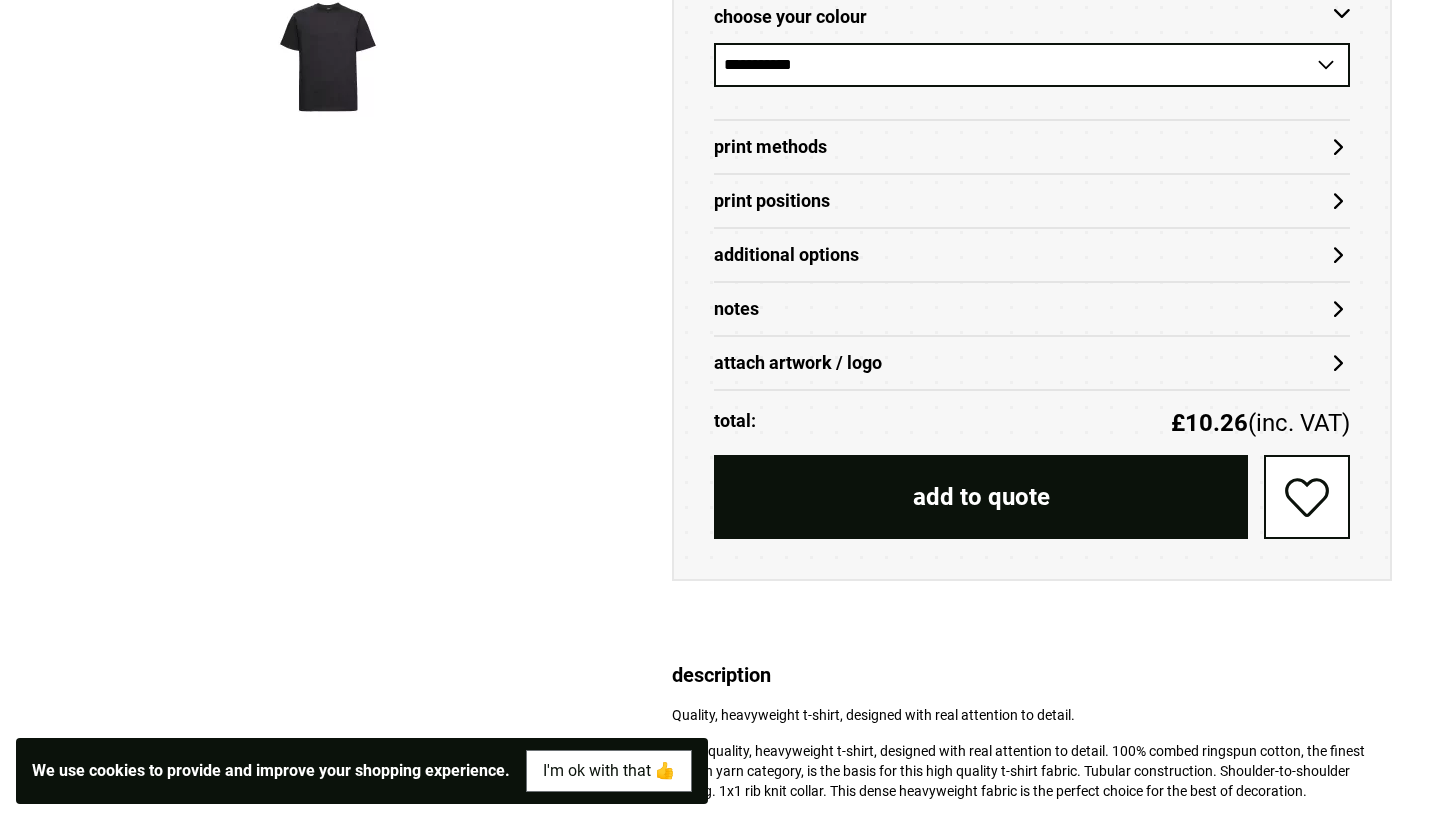 scroll, scrollTop: 975, scrollLeft: 0, axis: vertical 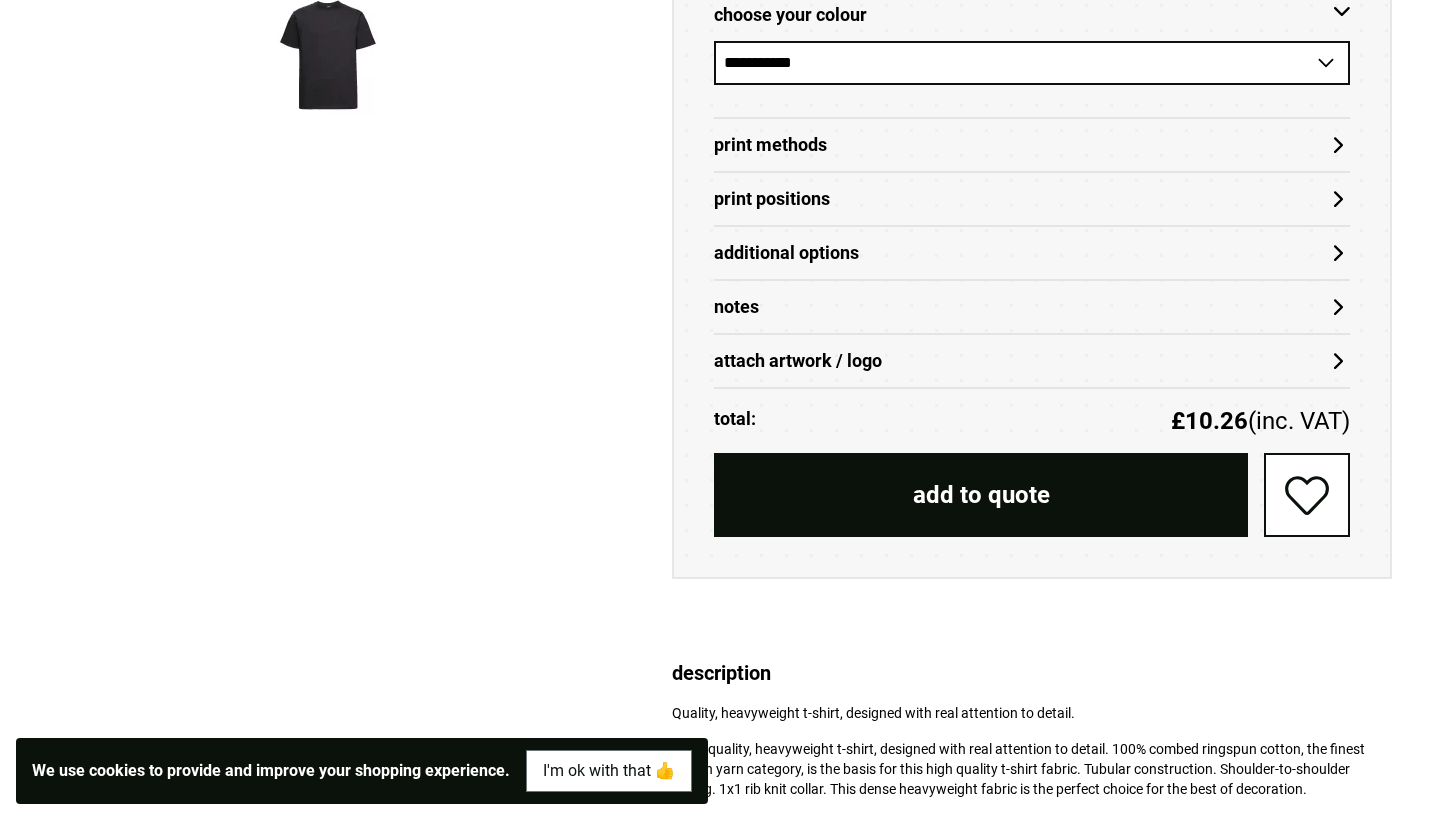 click on "Print Methods" at bounding box center [1032, 145] 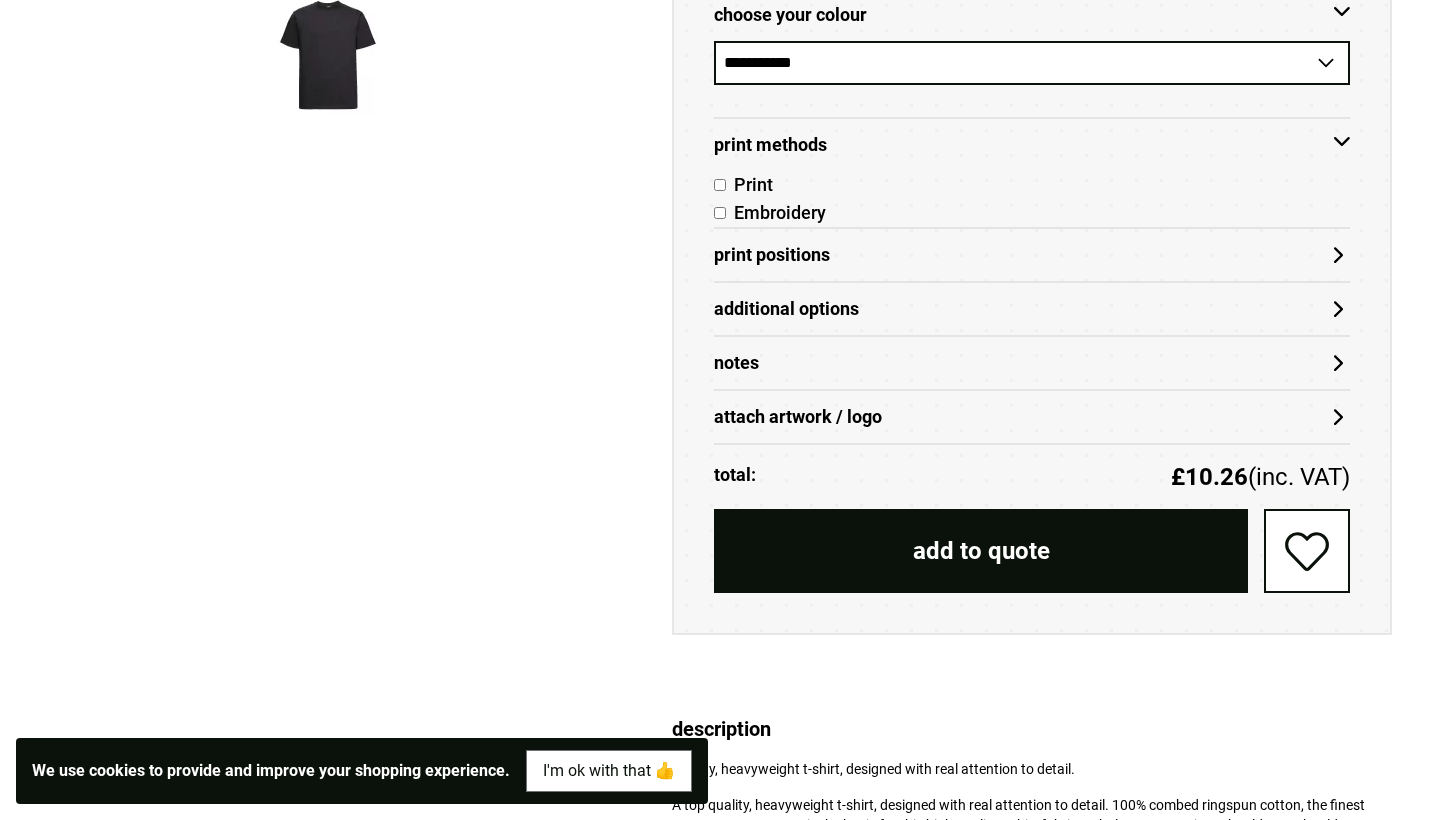 click on "Print" at bounding box center (749, 184) 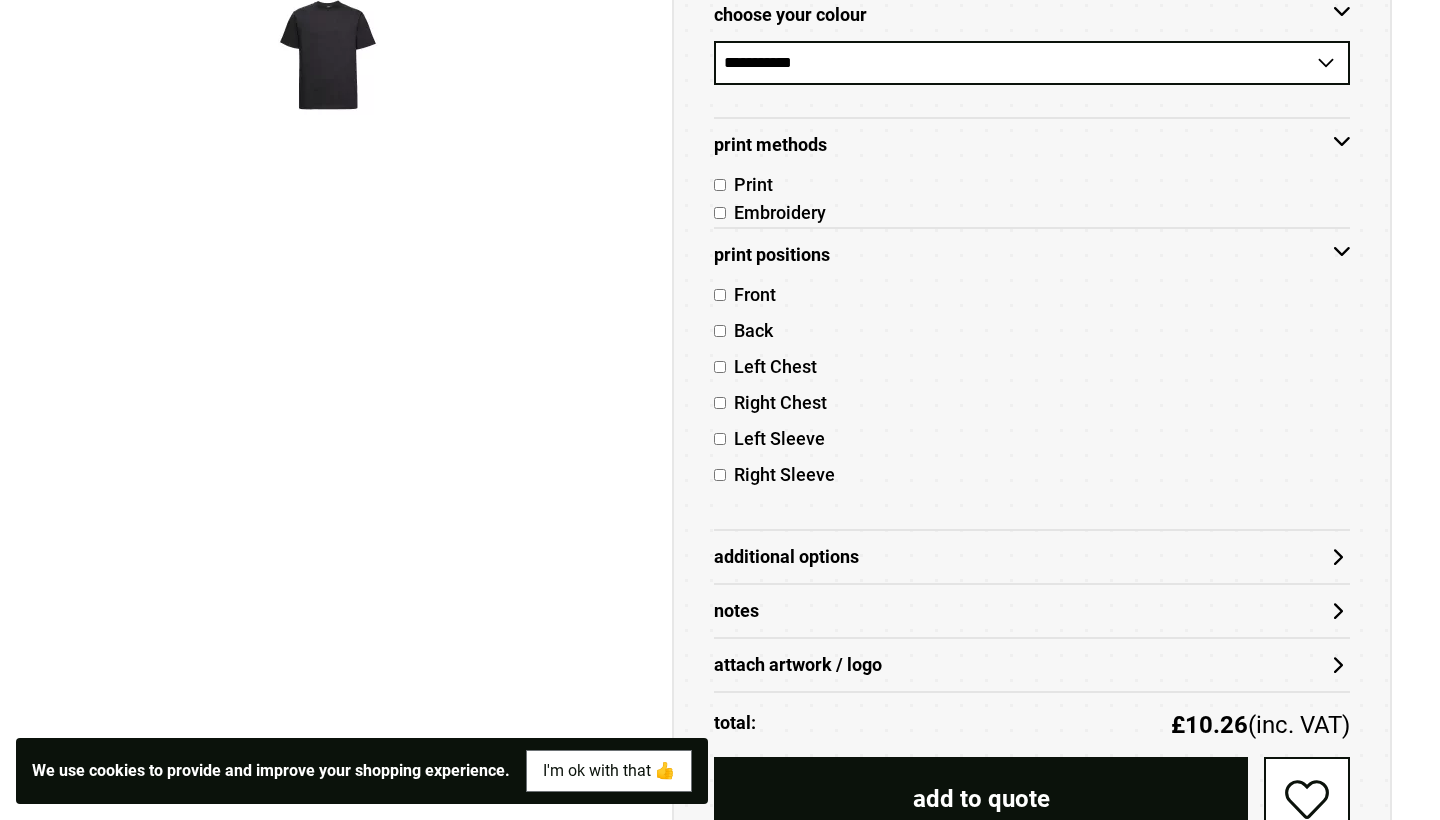 click on "Front" at bounding box center (751, 294) 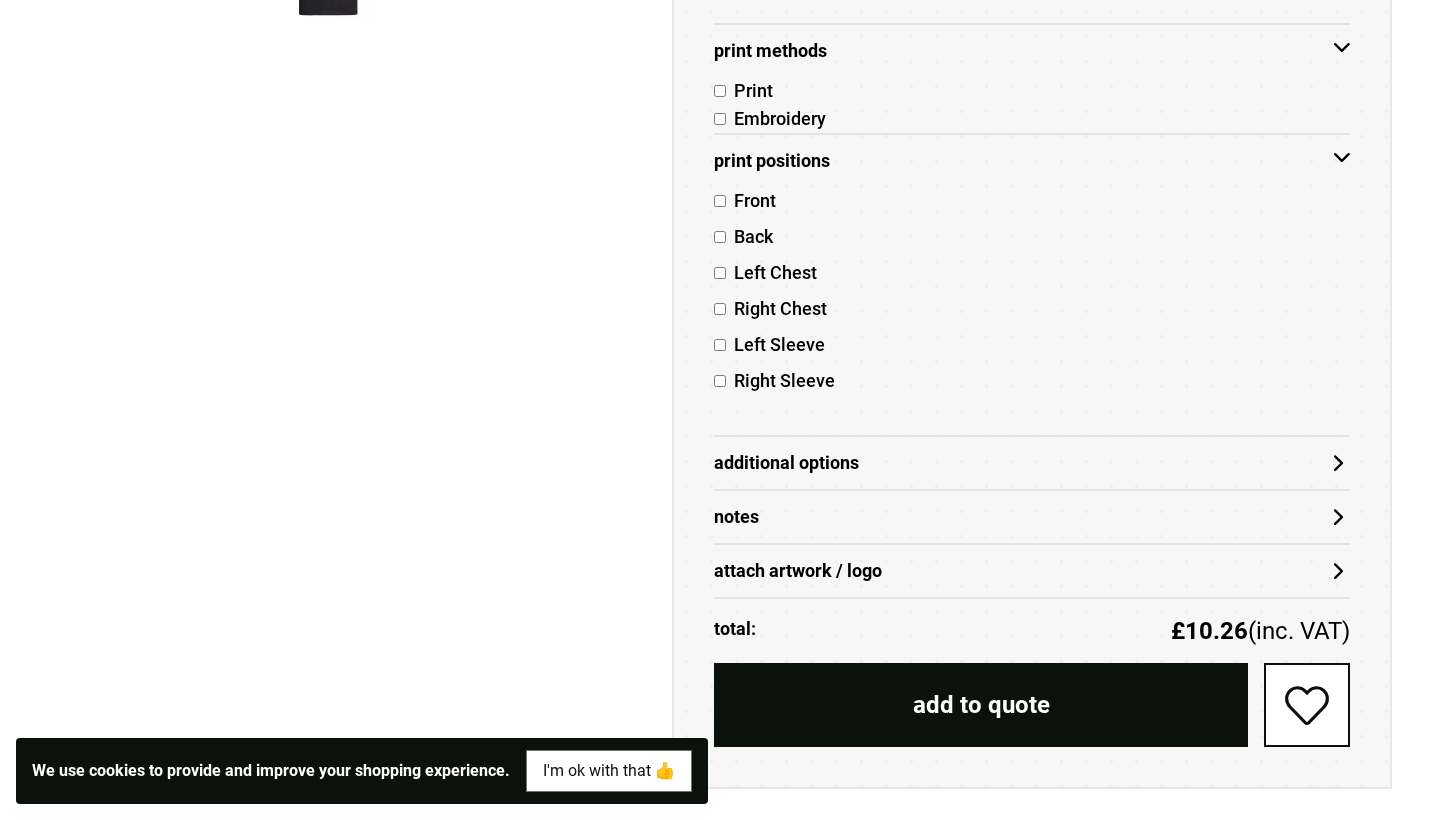 scroll, scrollTop: 1267, scrollLeft: 0, axis: vertical 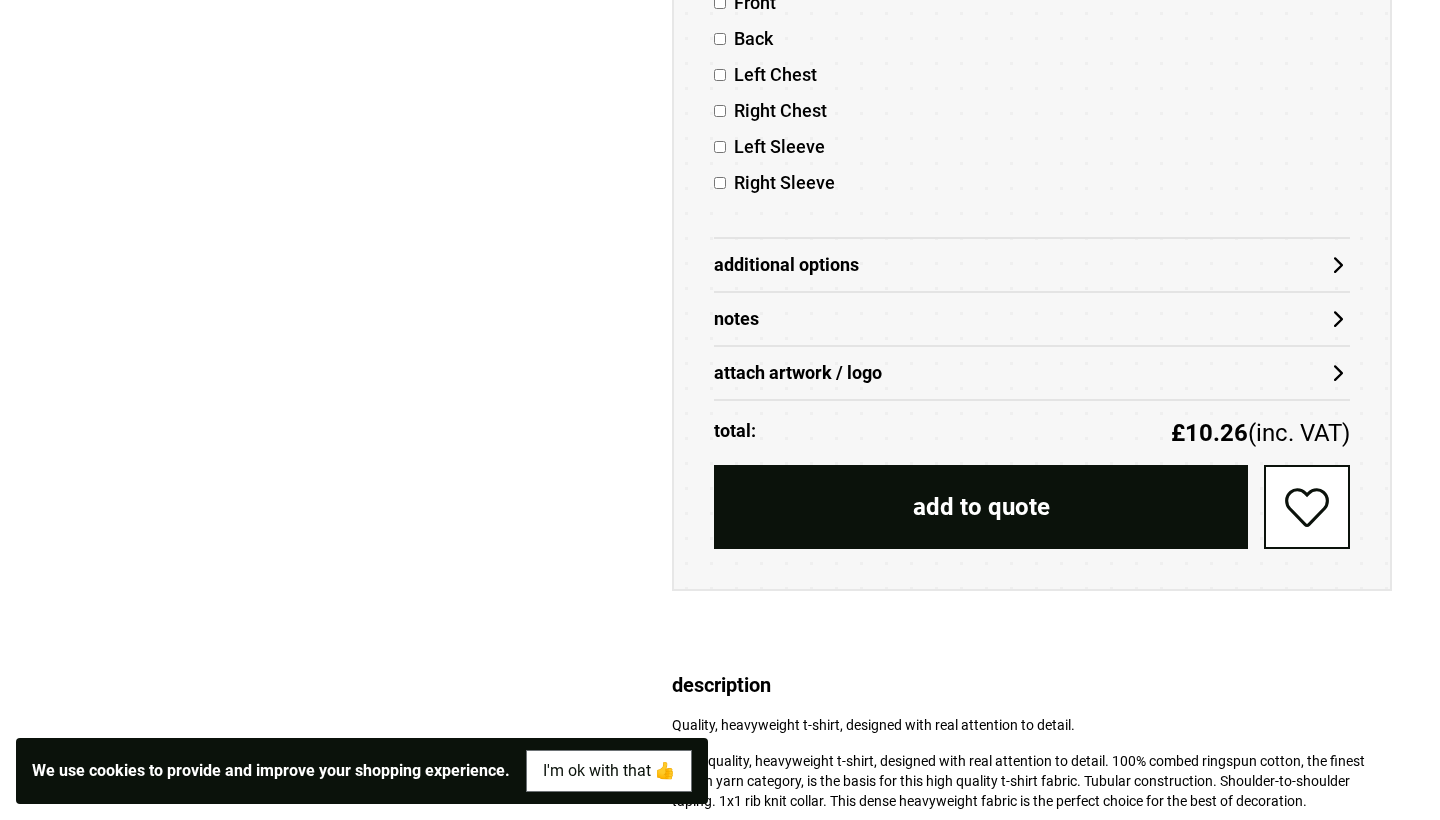 click on "Additional Options" at bounding box center (1032, 264) 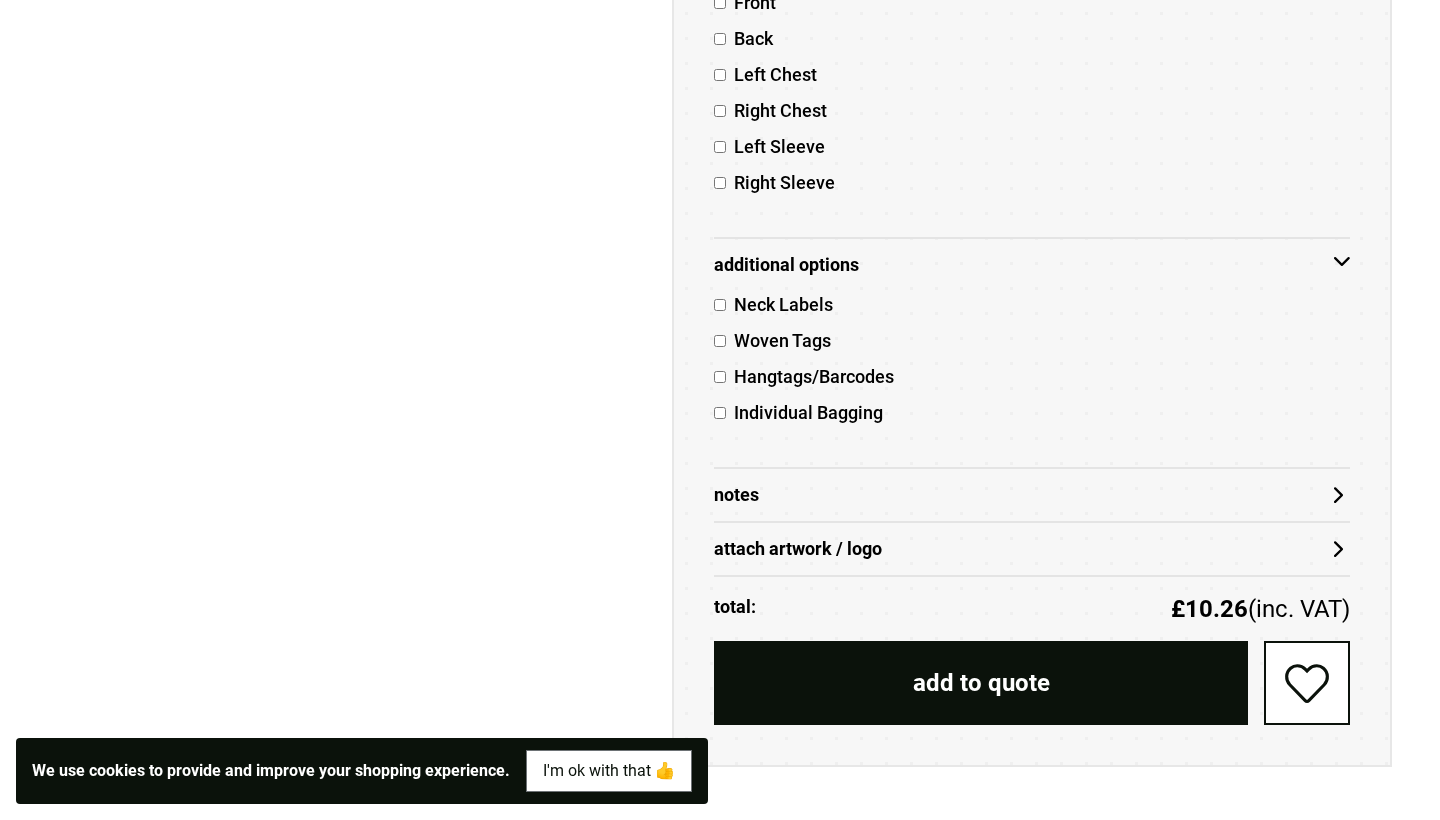 click on "Additional Options" at bounding box center (1032, 265) 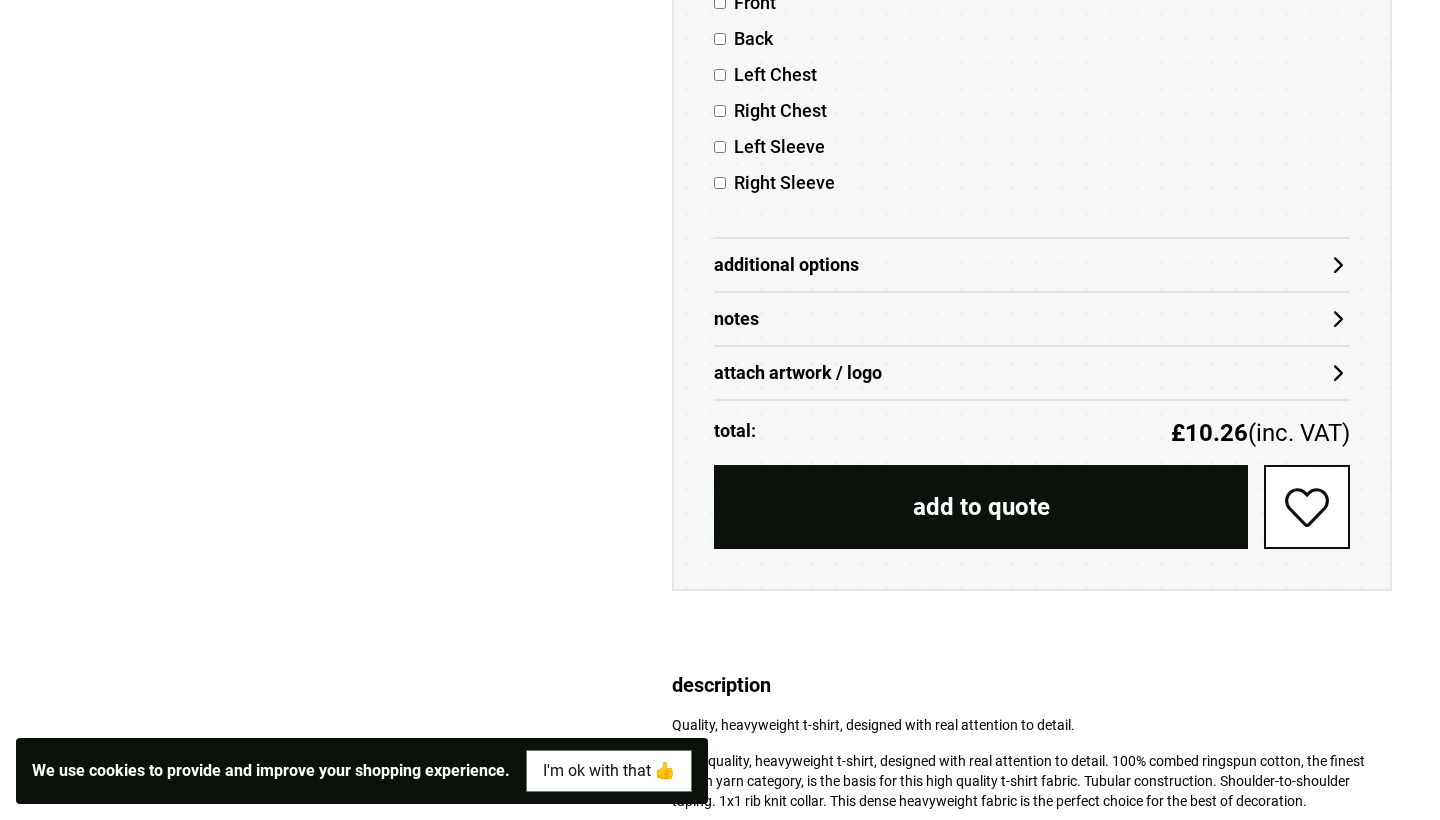 click on "Notes" at bounding box center (1032, 319) 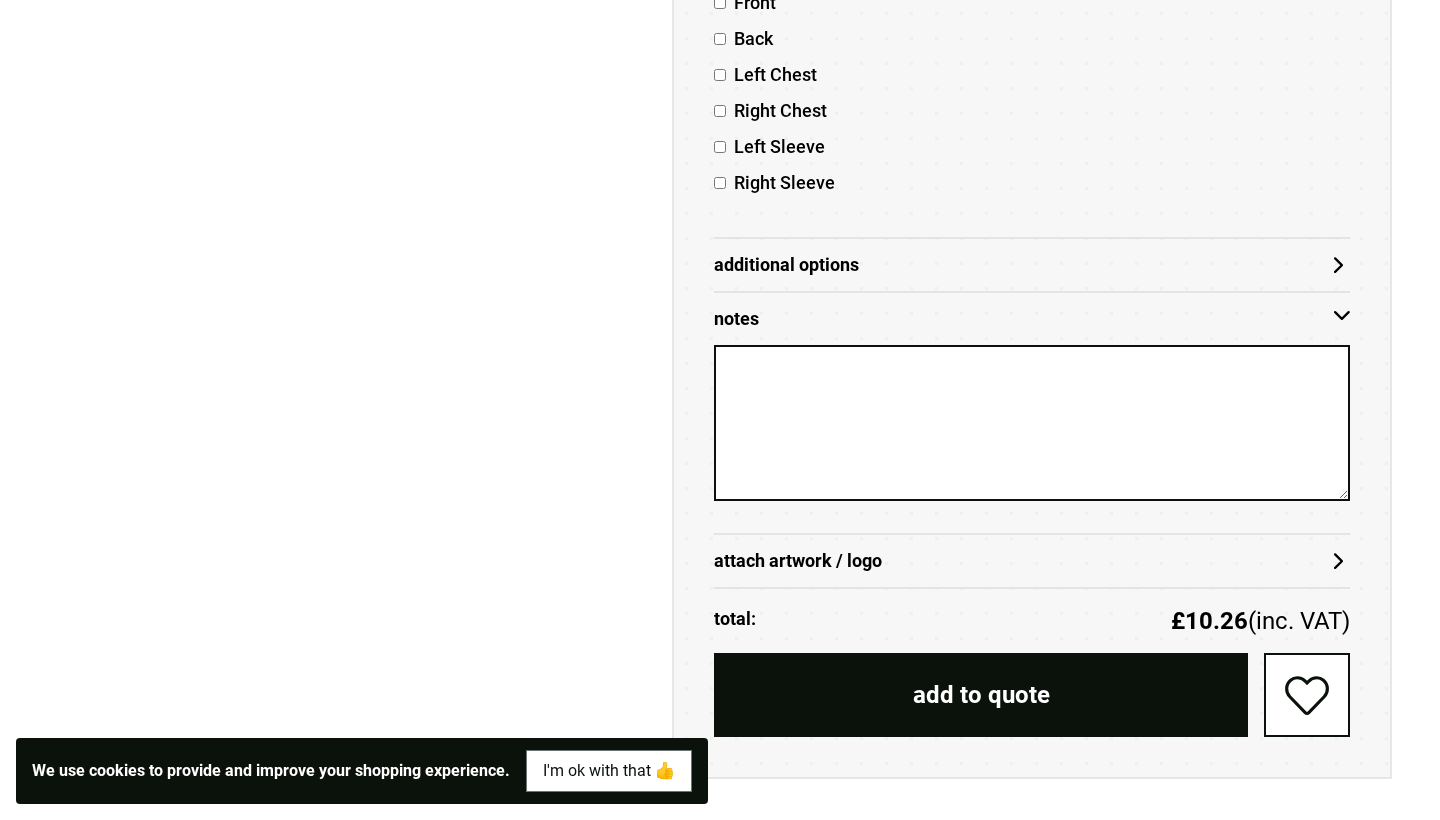 click on "Notes" at bounding box center [1032, 319] 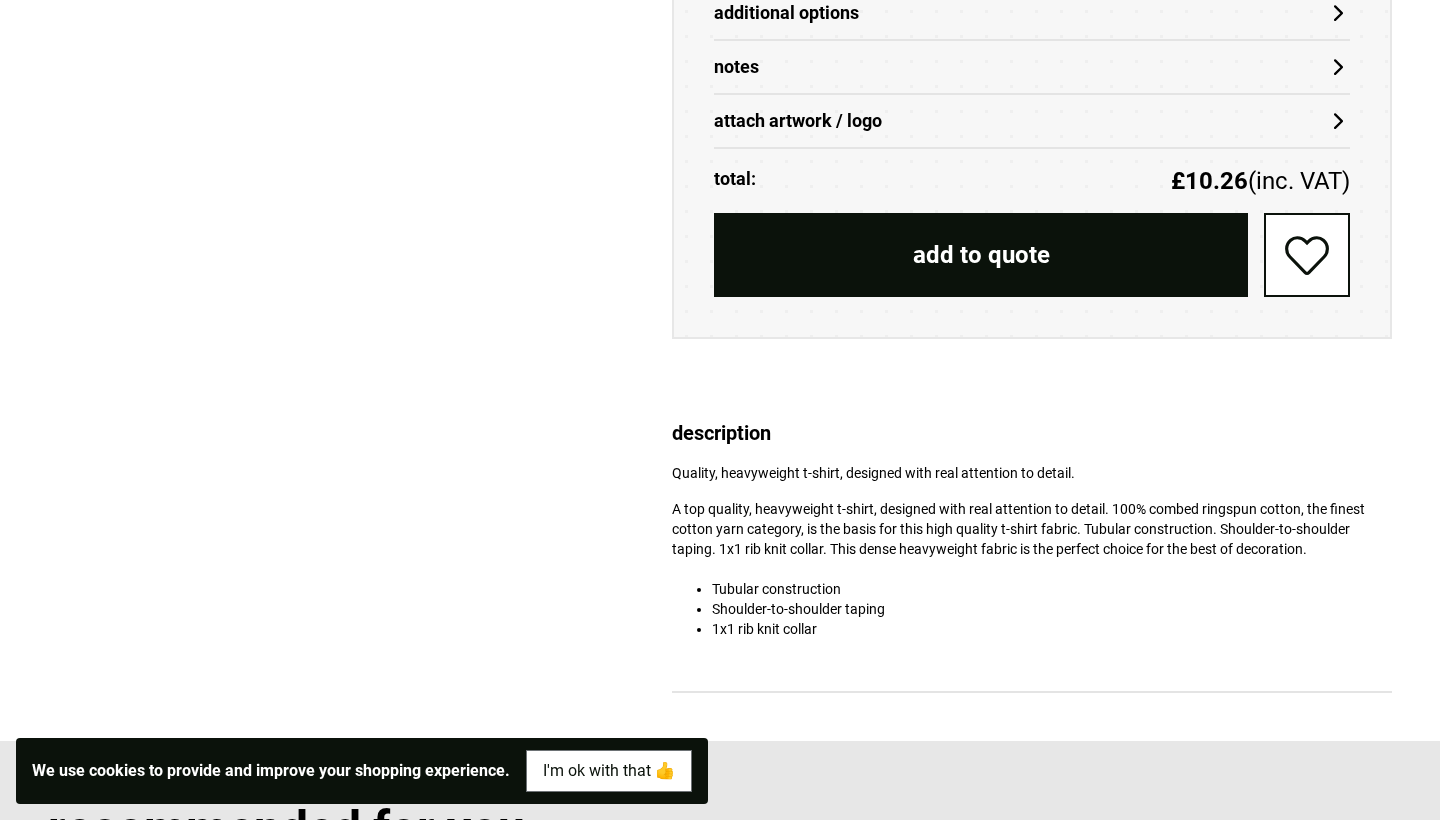 scroll, scrollTop: 1520, scrollLeft: 0, axis: vertical 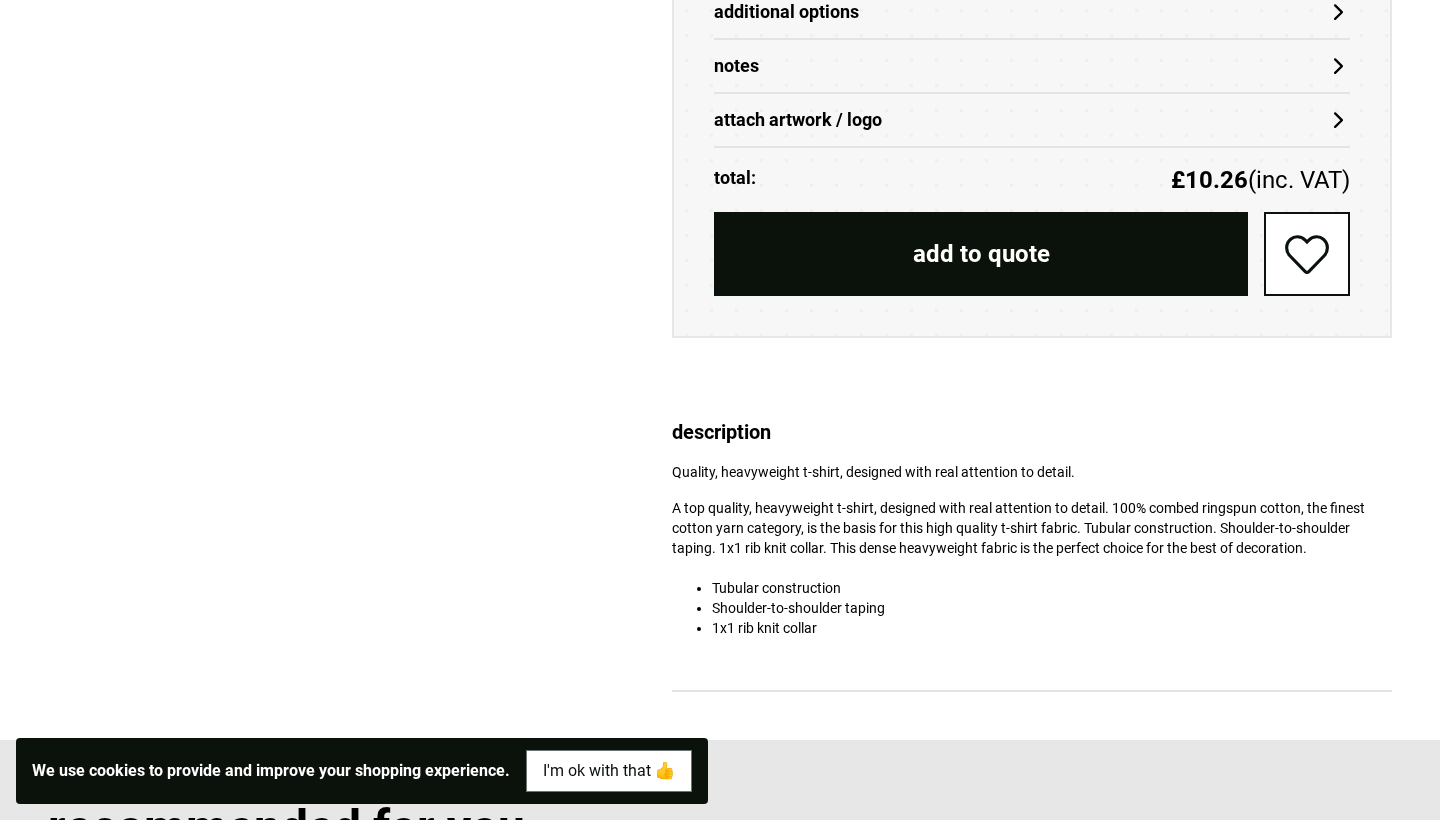 click on "attach artwork / logo" at bounding box center (1032, 120) 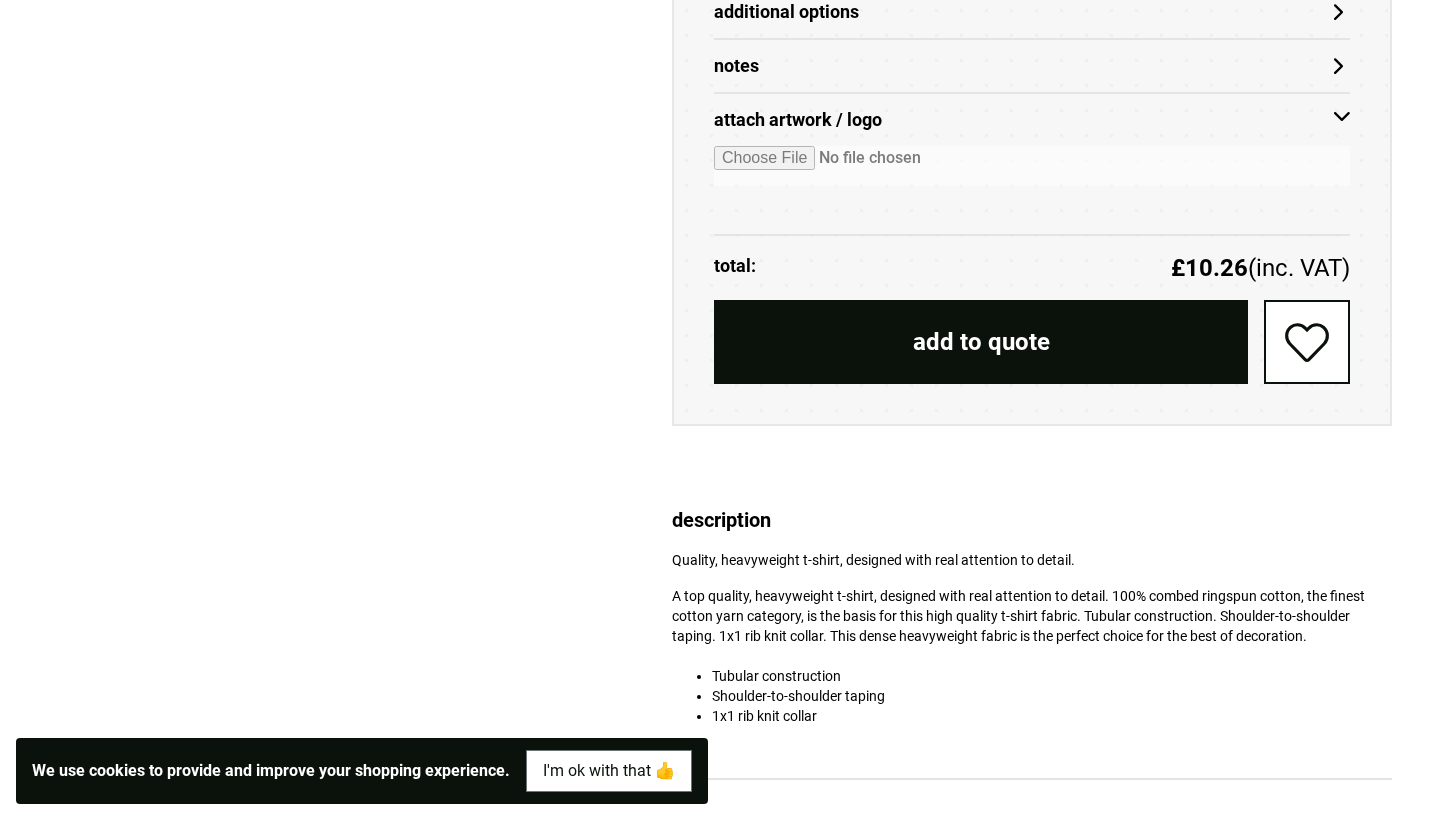click on "attach artwork / logo" at bounding box center (1032, 120) 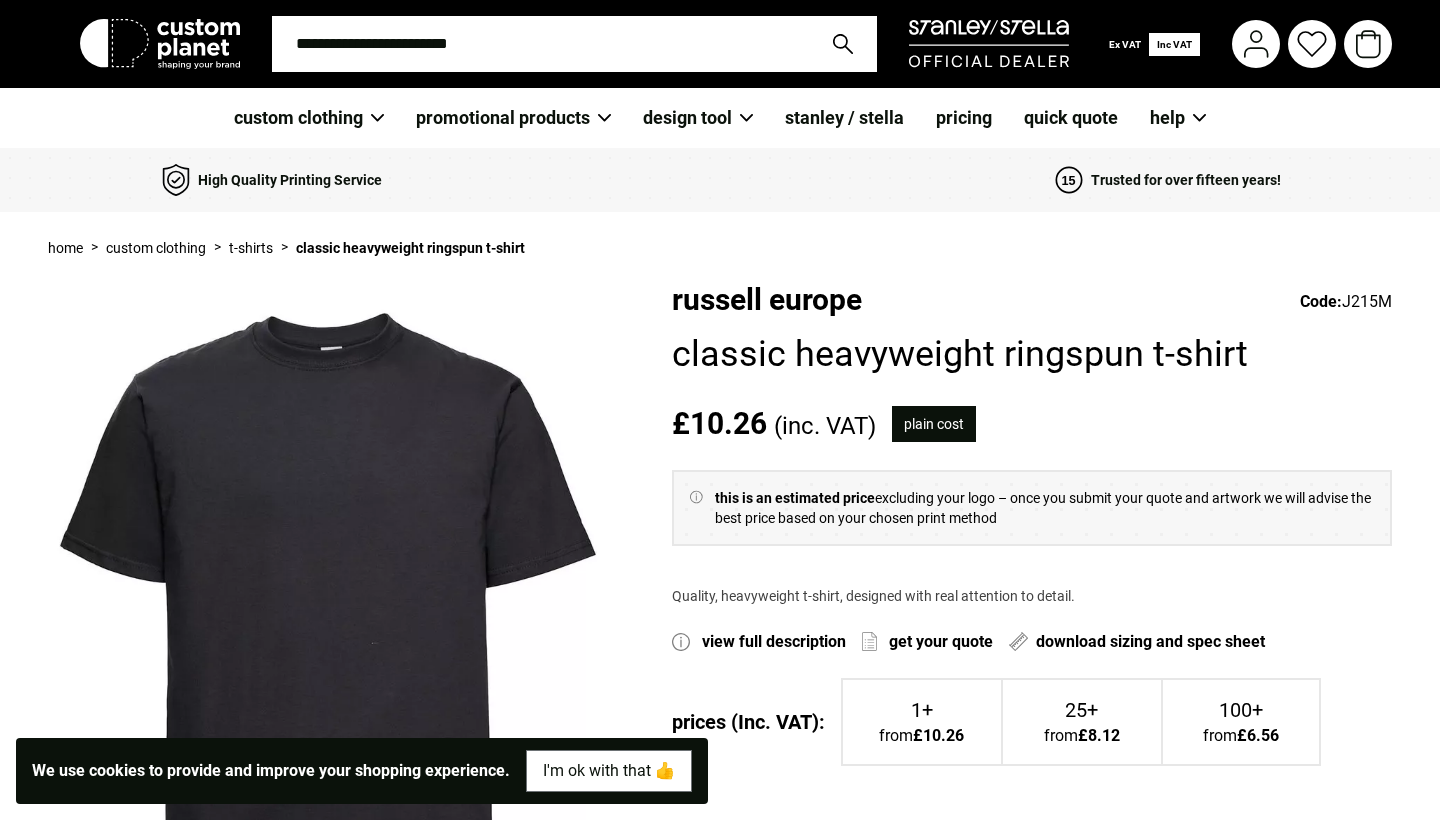 scroll, scrollTop: 0, scrollLeft: 0, axis: both 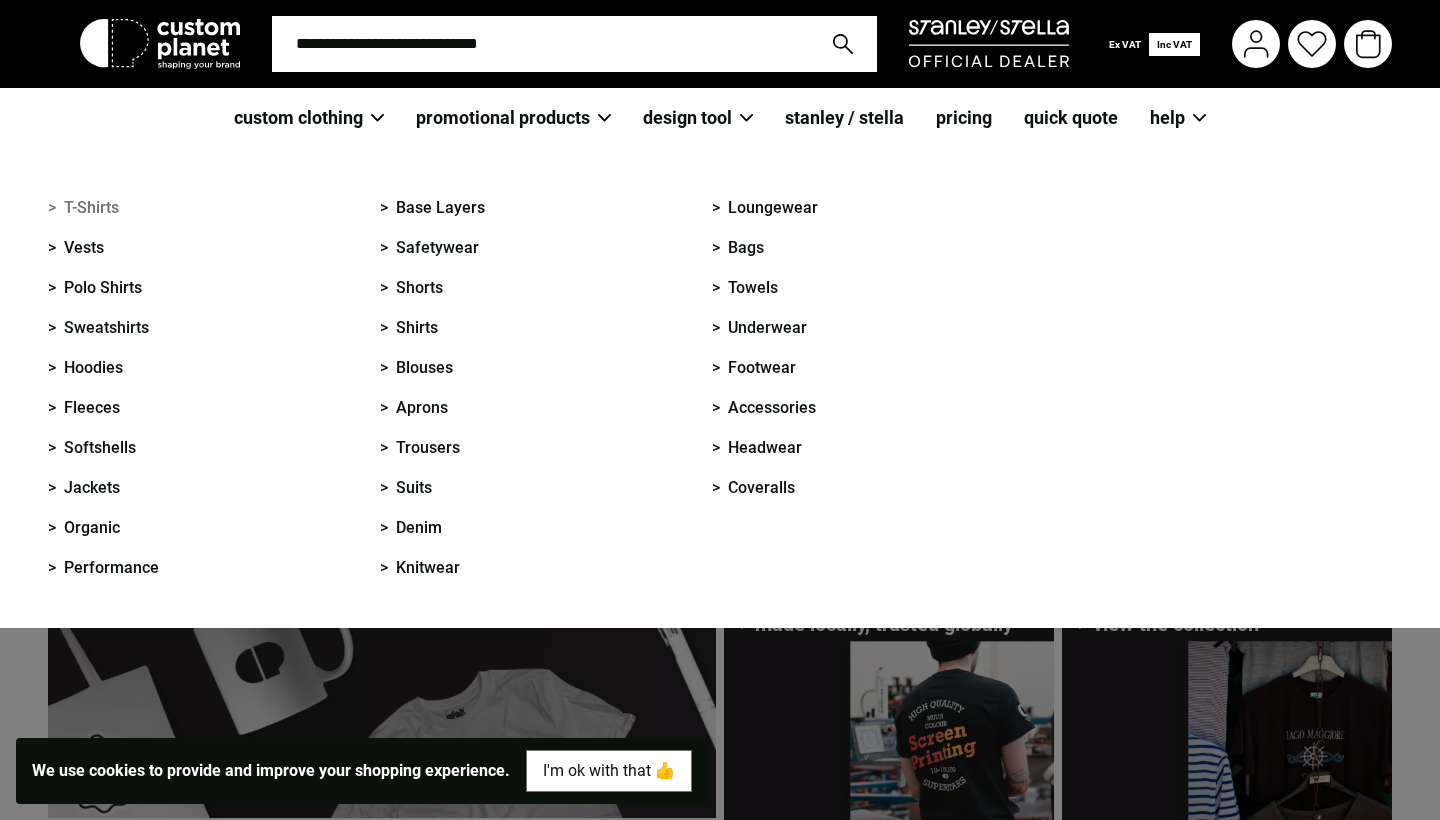 click on ">  T-Shirts" at bounding box center (83, 208) 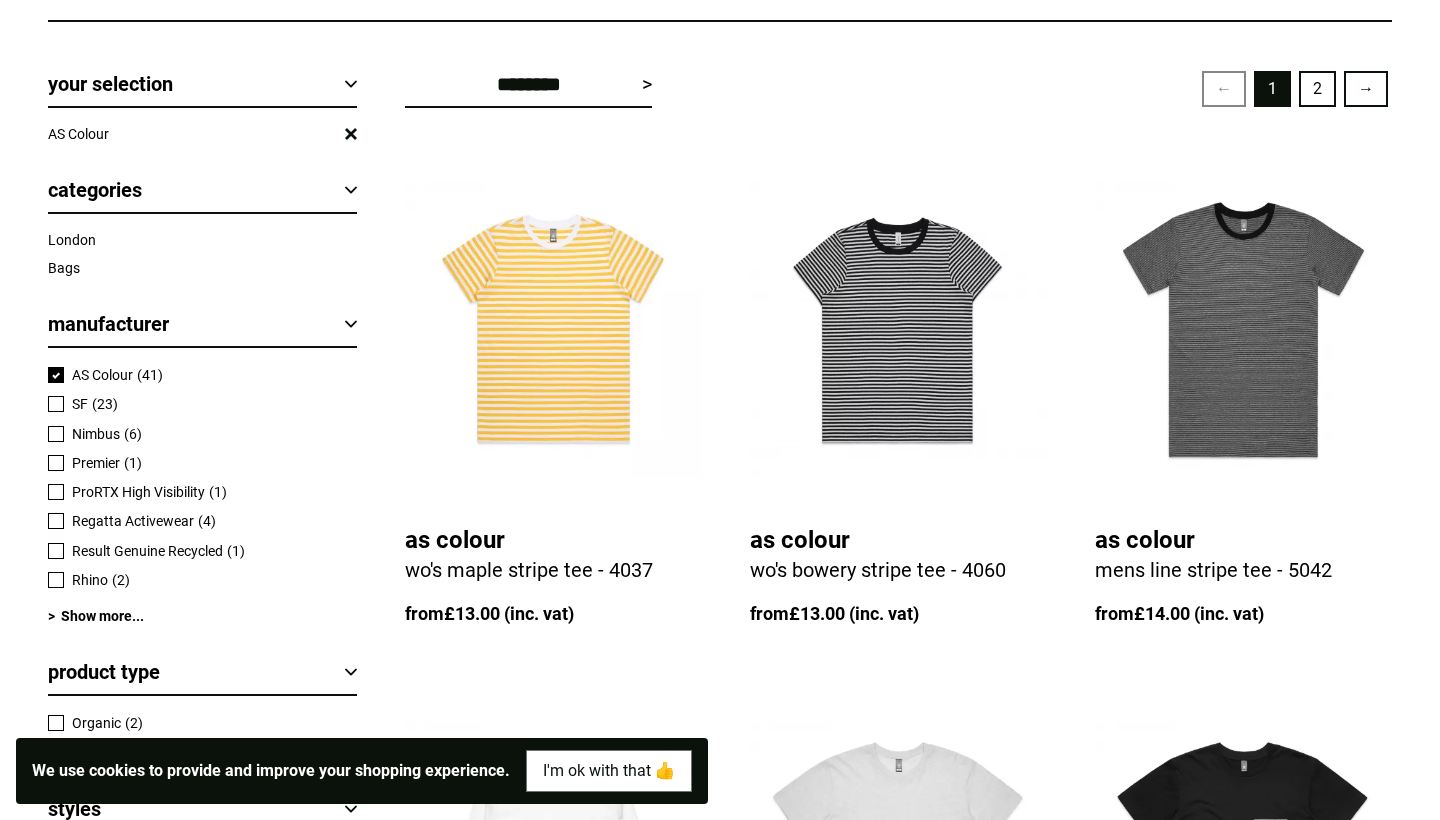 scroll, scrollTop: 886, scrollLeft: 1, axis: both 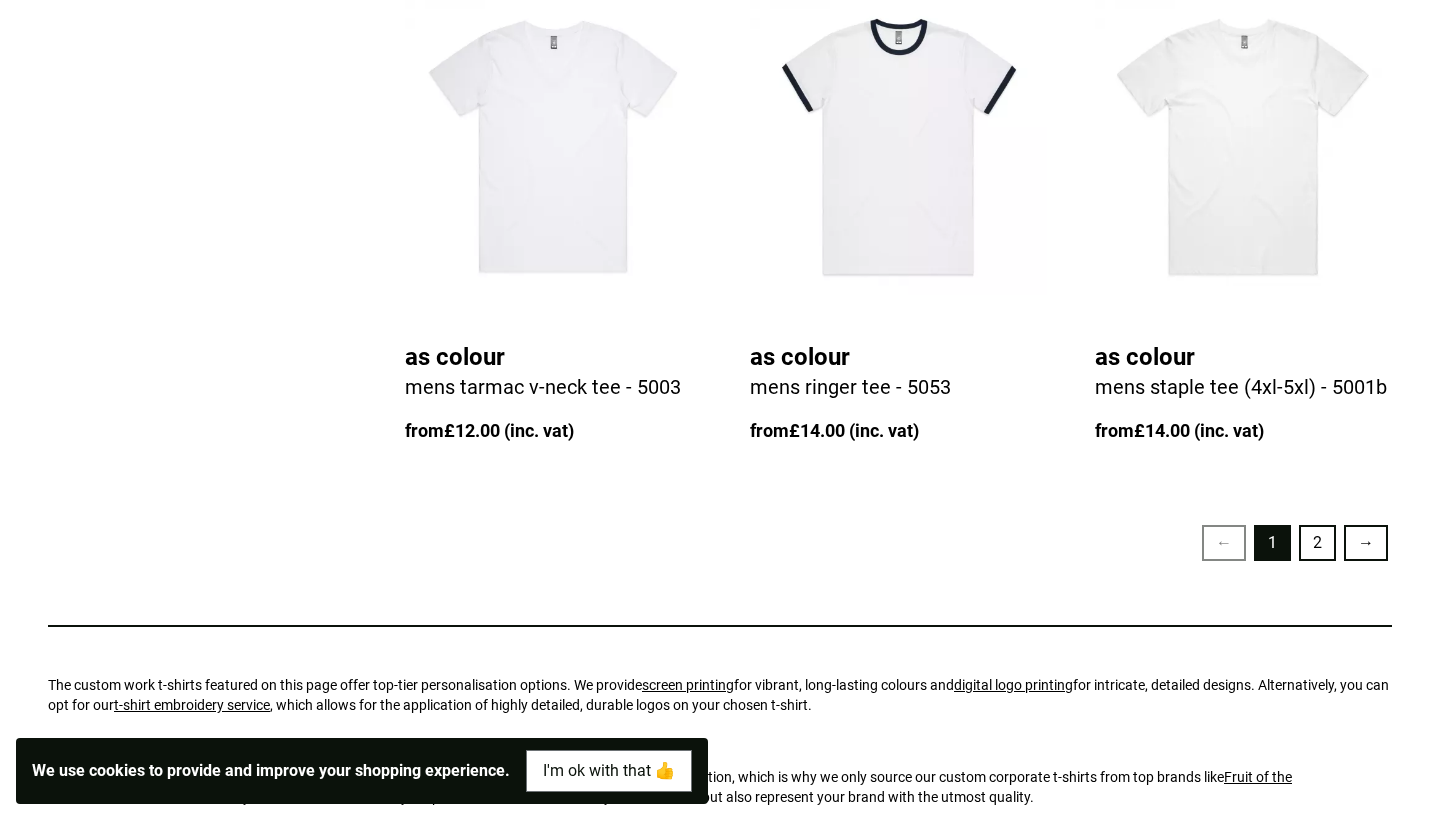 click on "2" at bounding box center (1317, 543) 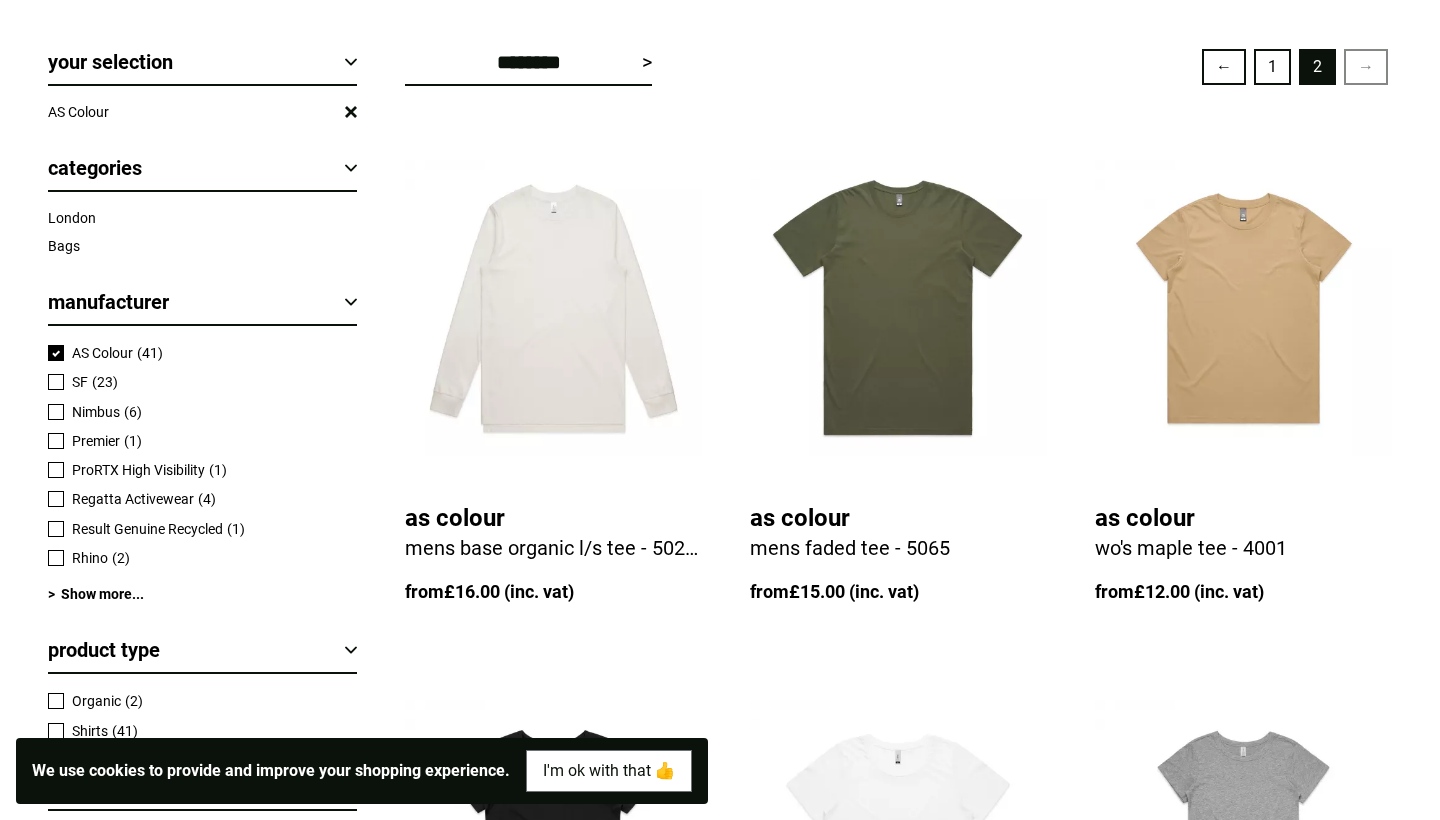 scroll, scrollTop: 845, scrollLeft: 0, axis: vertical 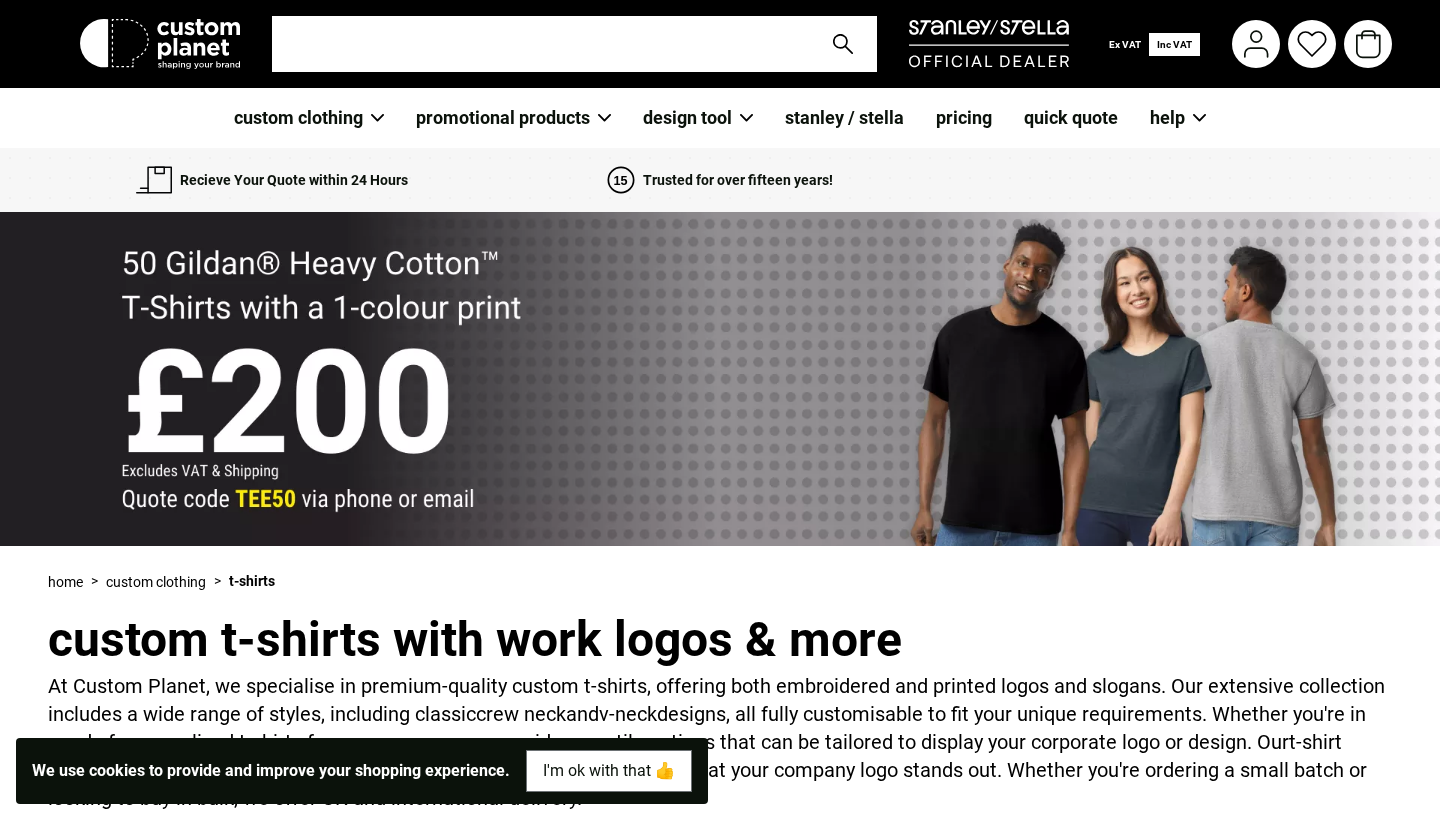 click at bounding box center [540, 44] 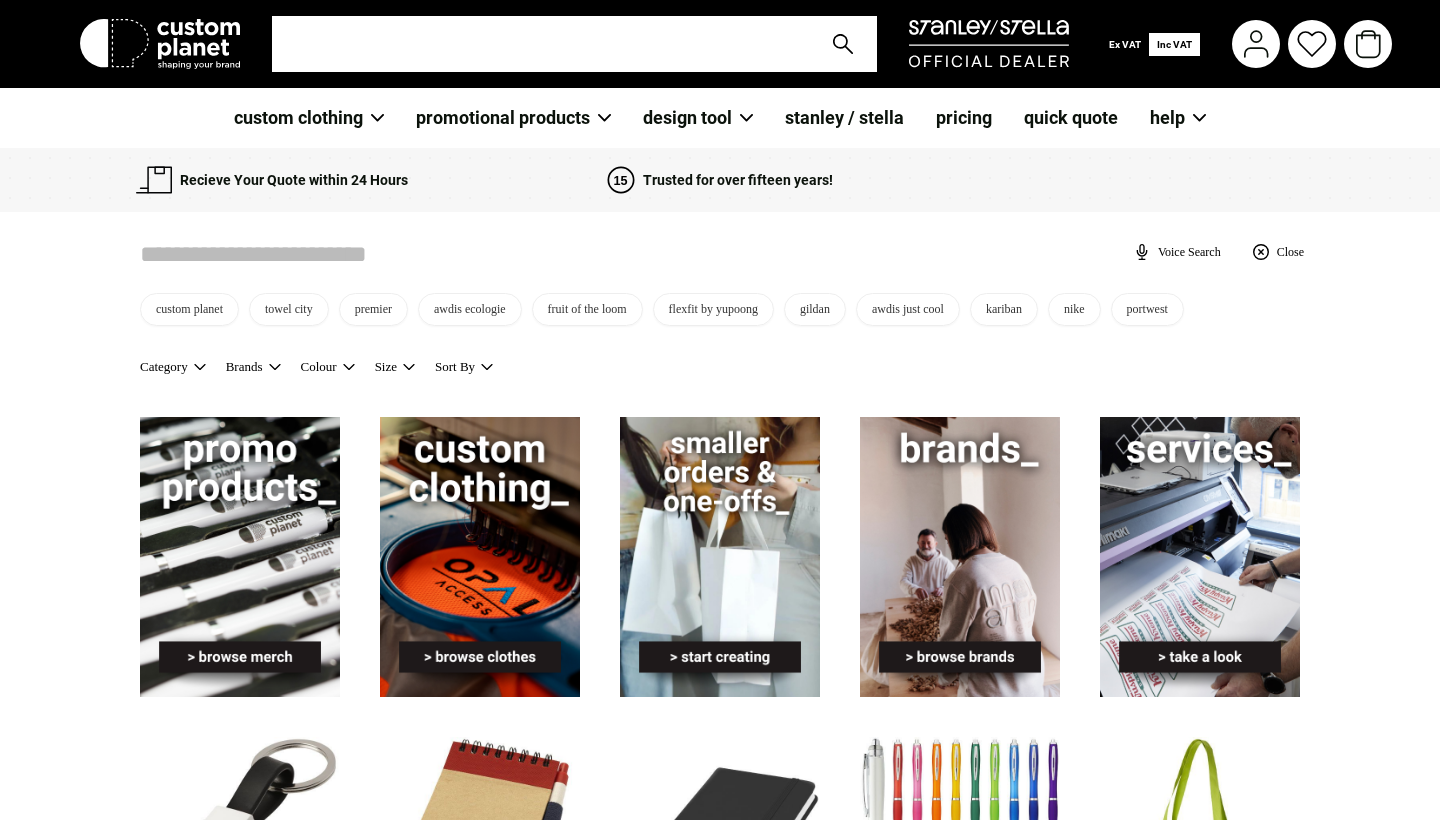 scroll, scrollTop: 0, scrollLeft: 0, axis: both 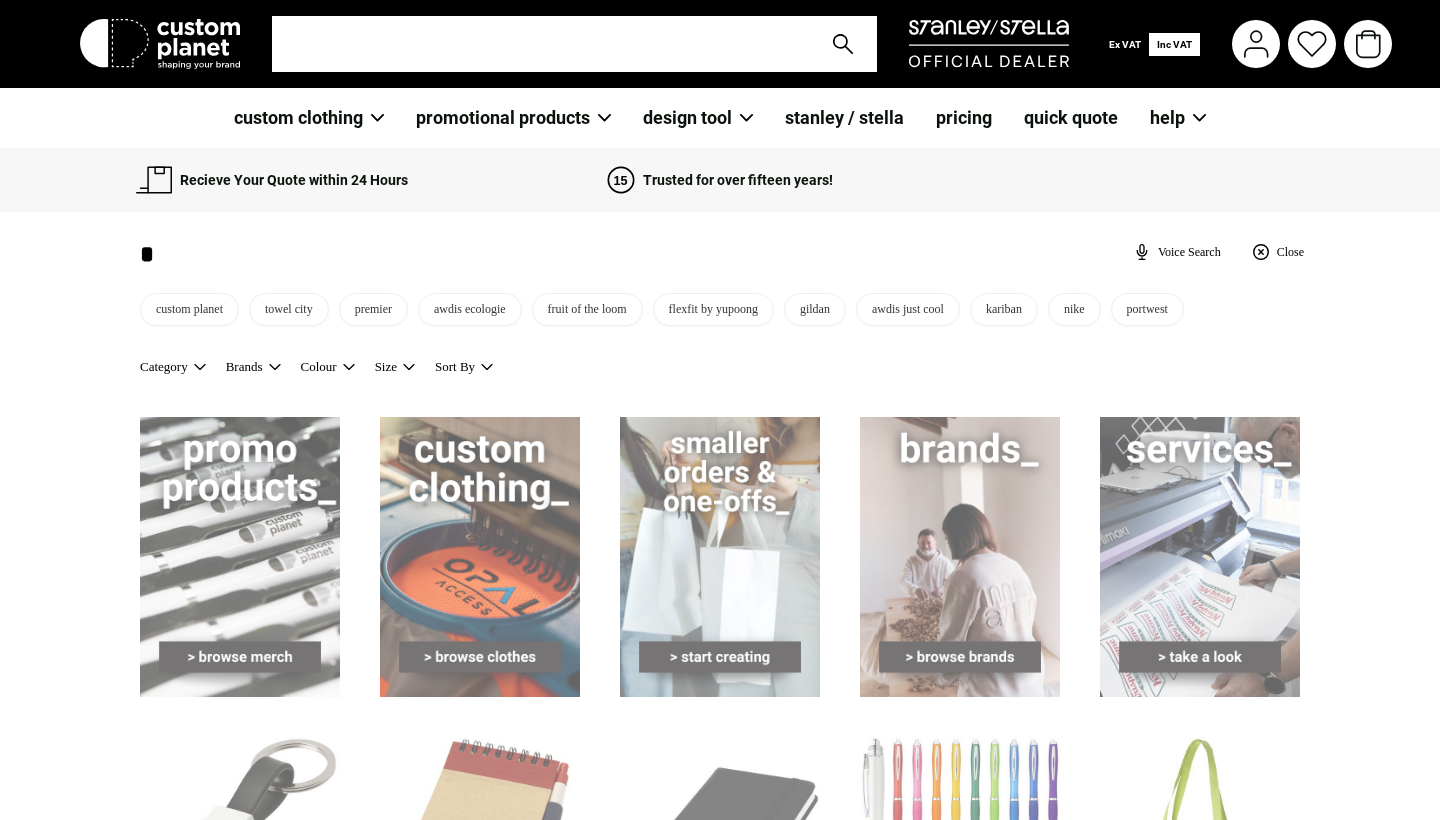 type on "*" 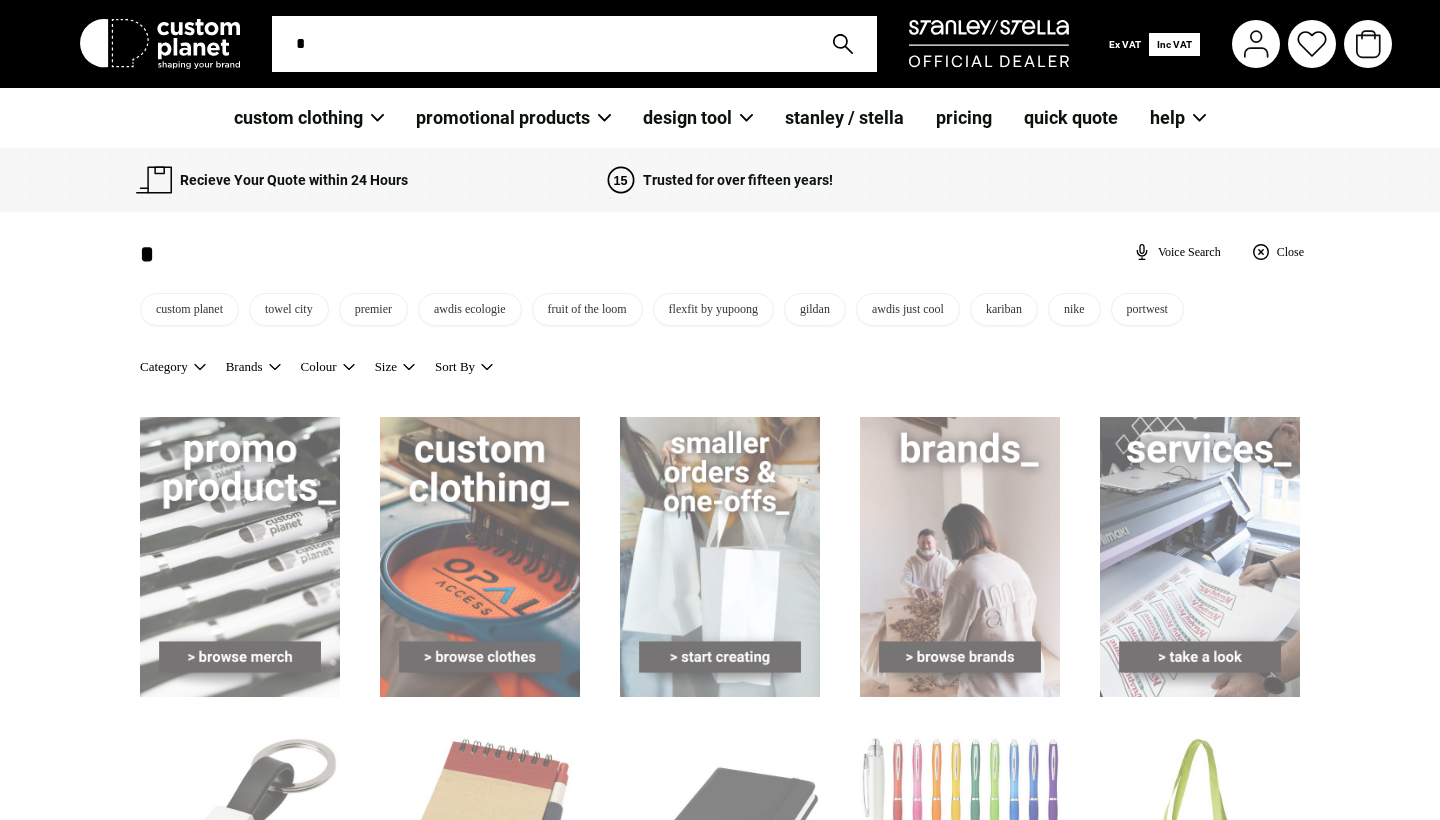 type on "**" 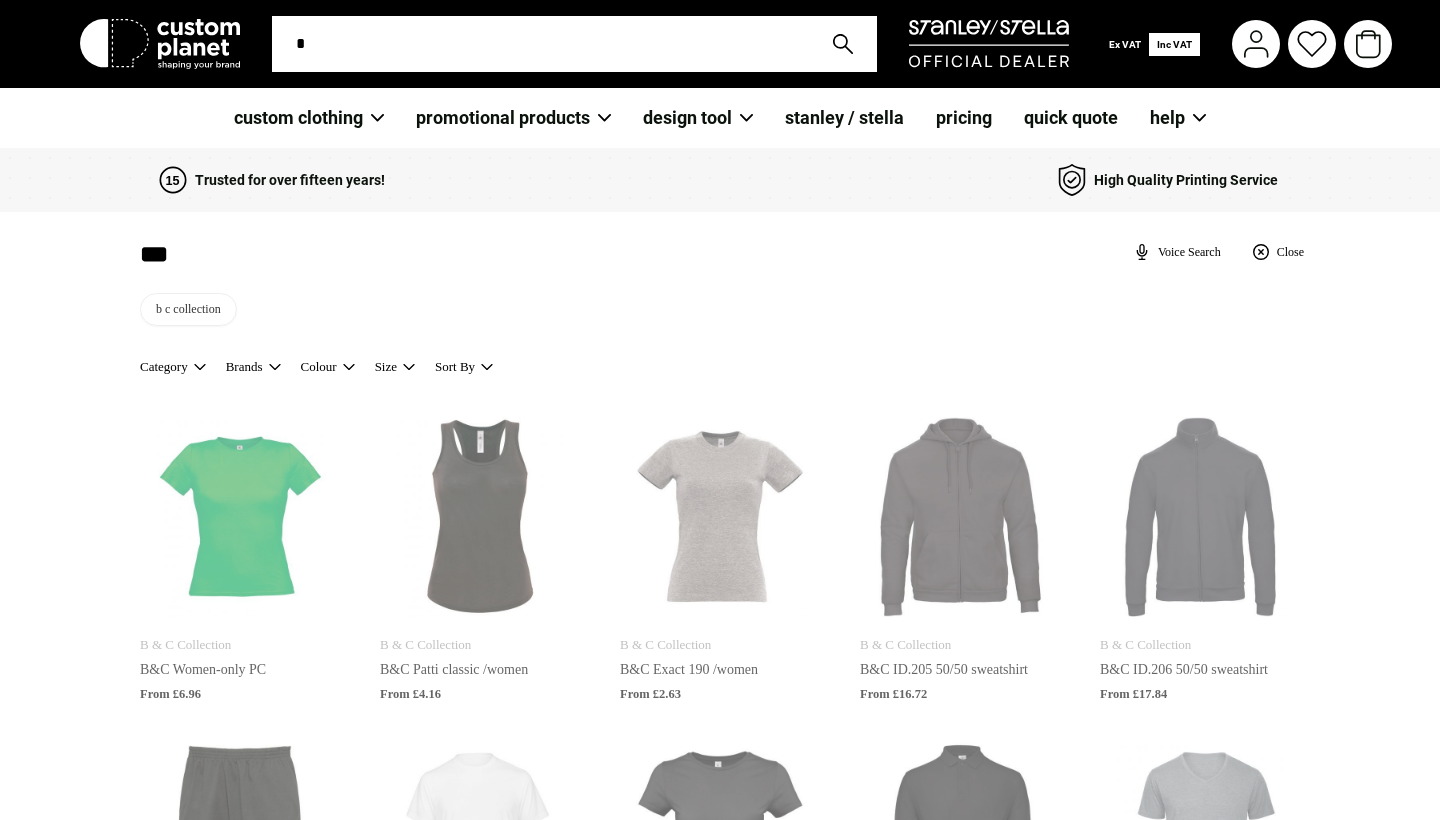 type on "***" 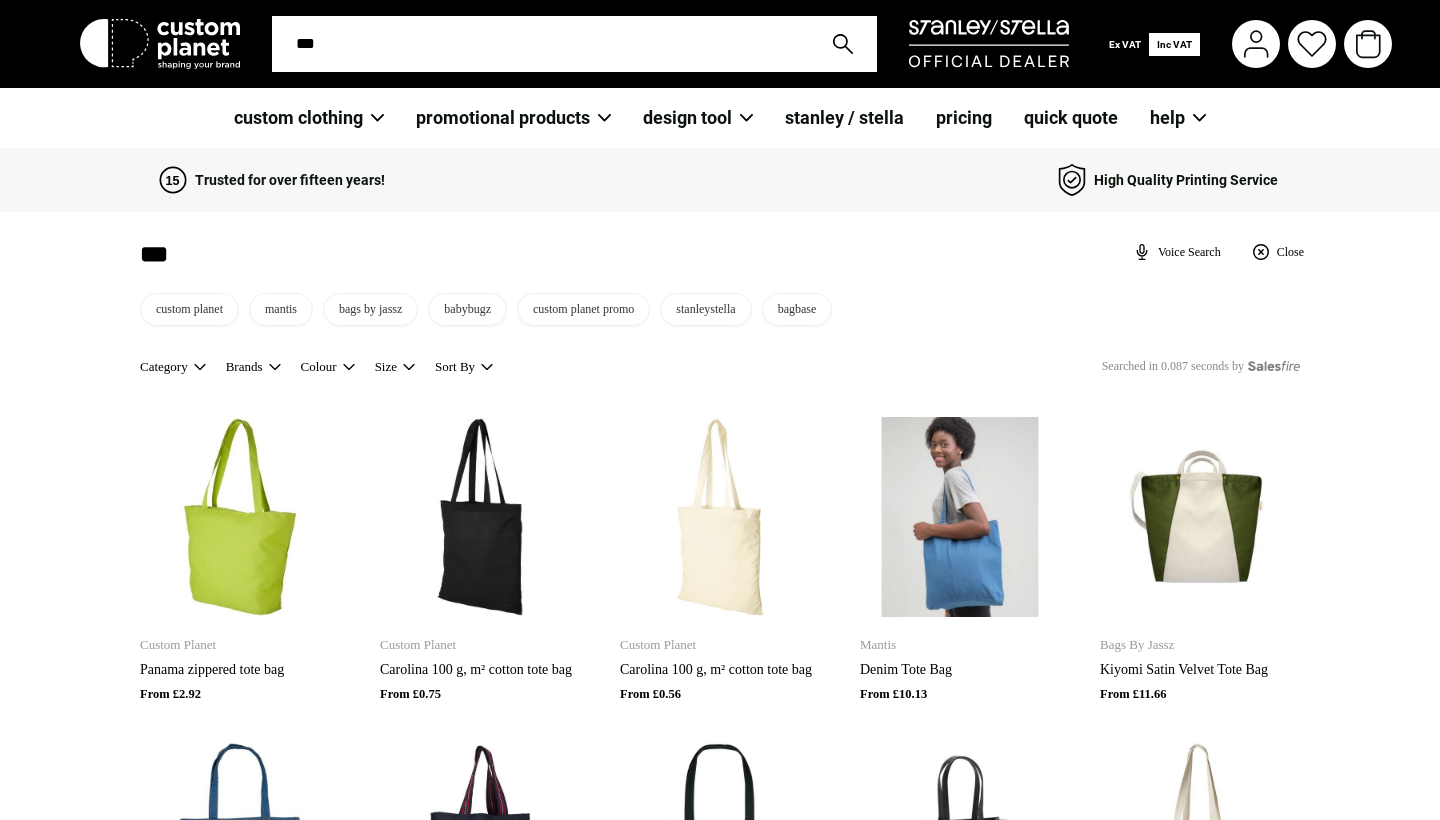 type on "****" 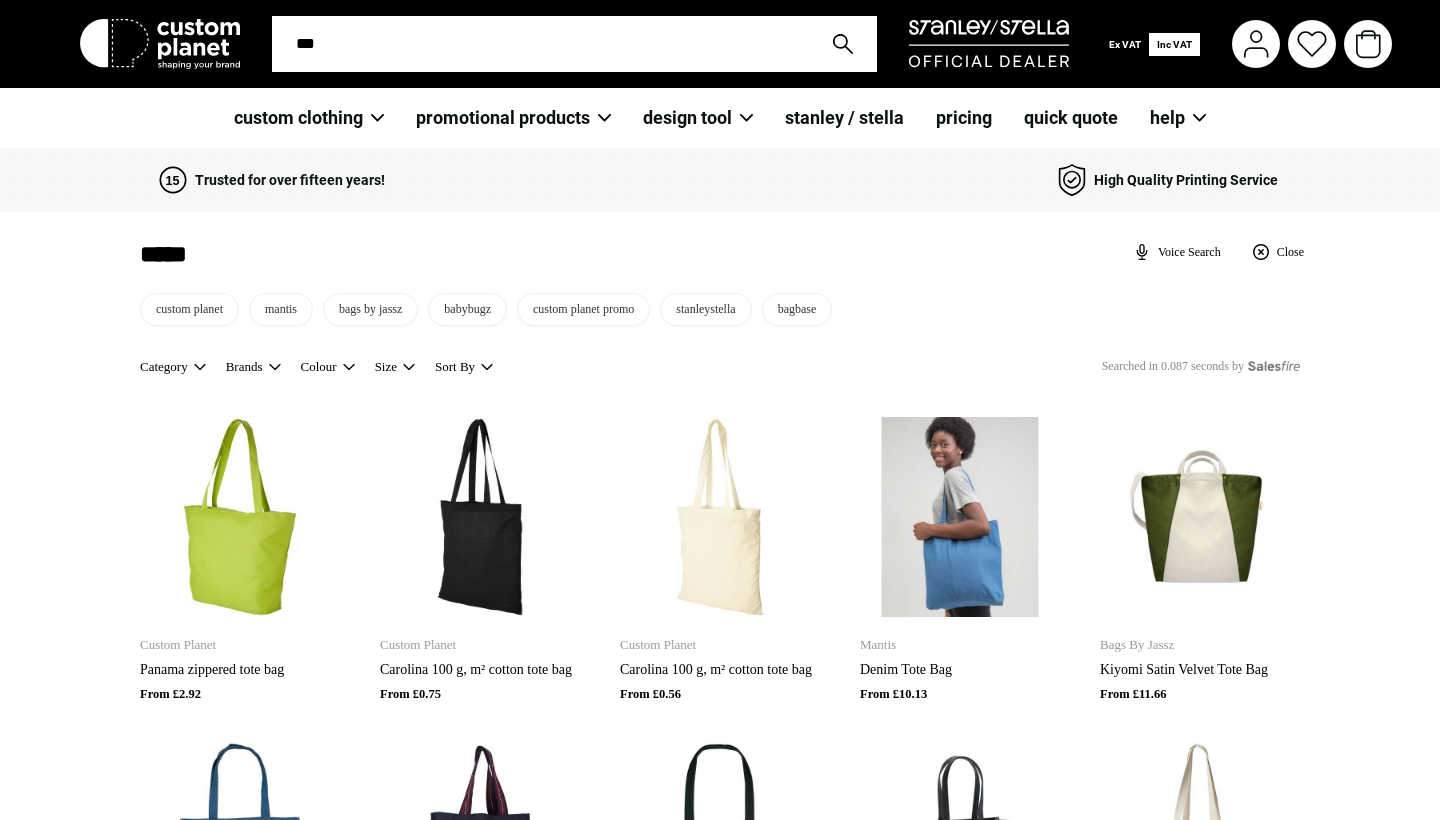 type on "****" 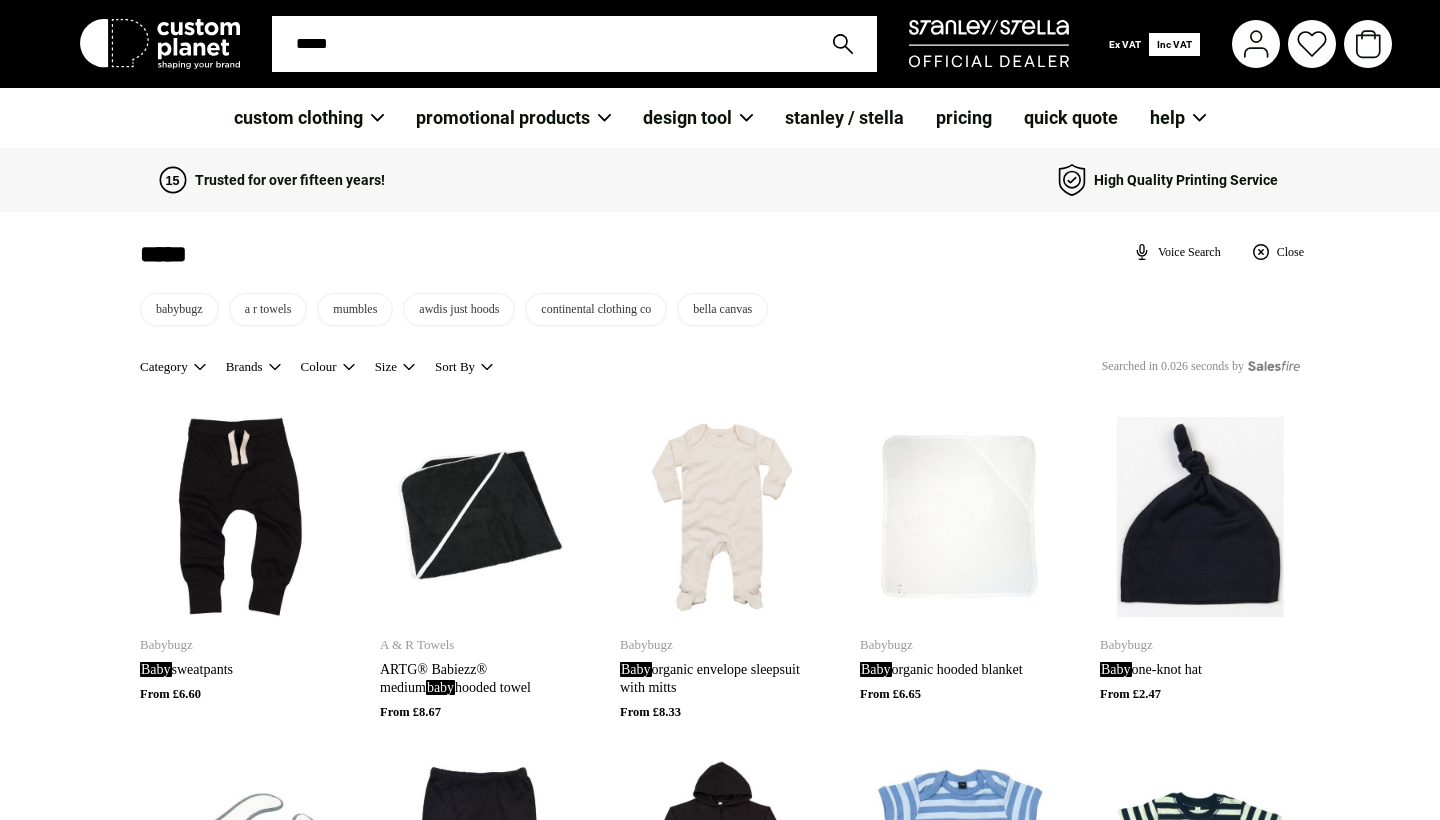 type on "******" 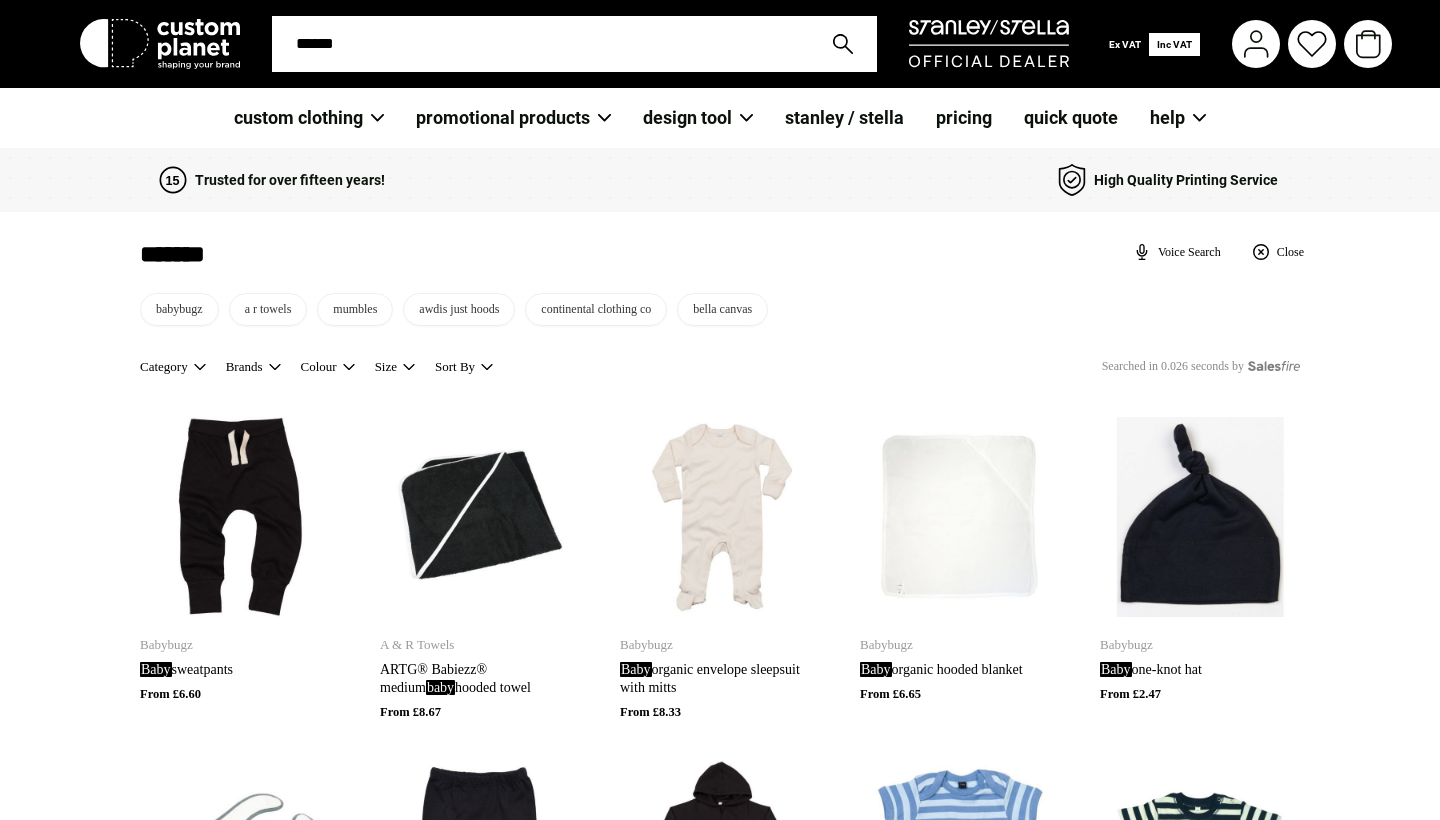 type on "*******" 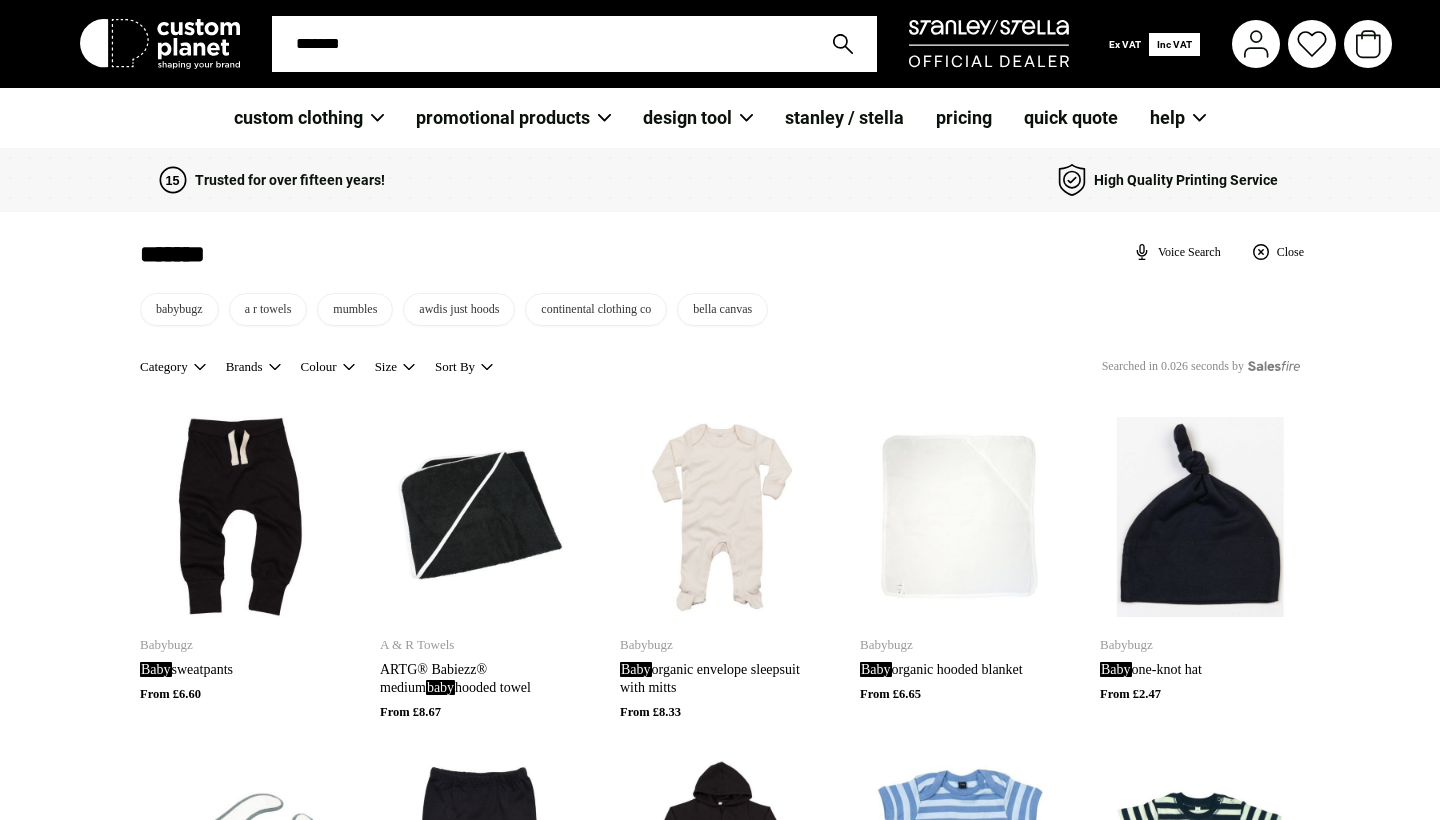 type on "********" 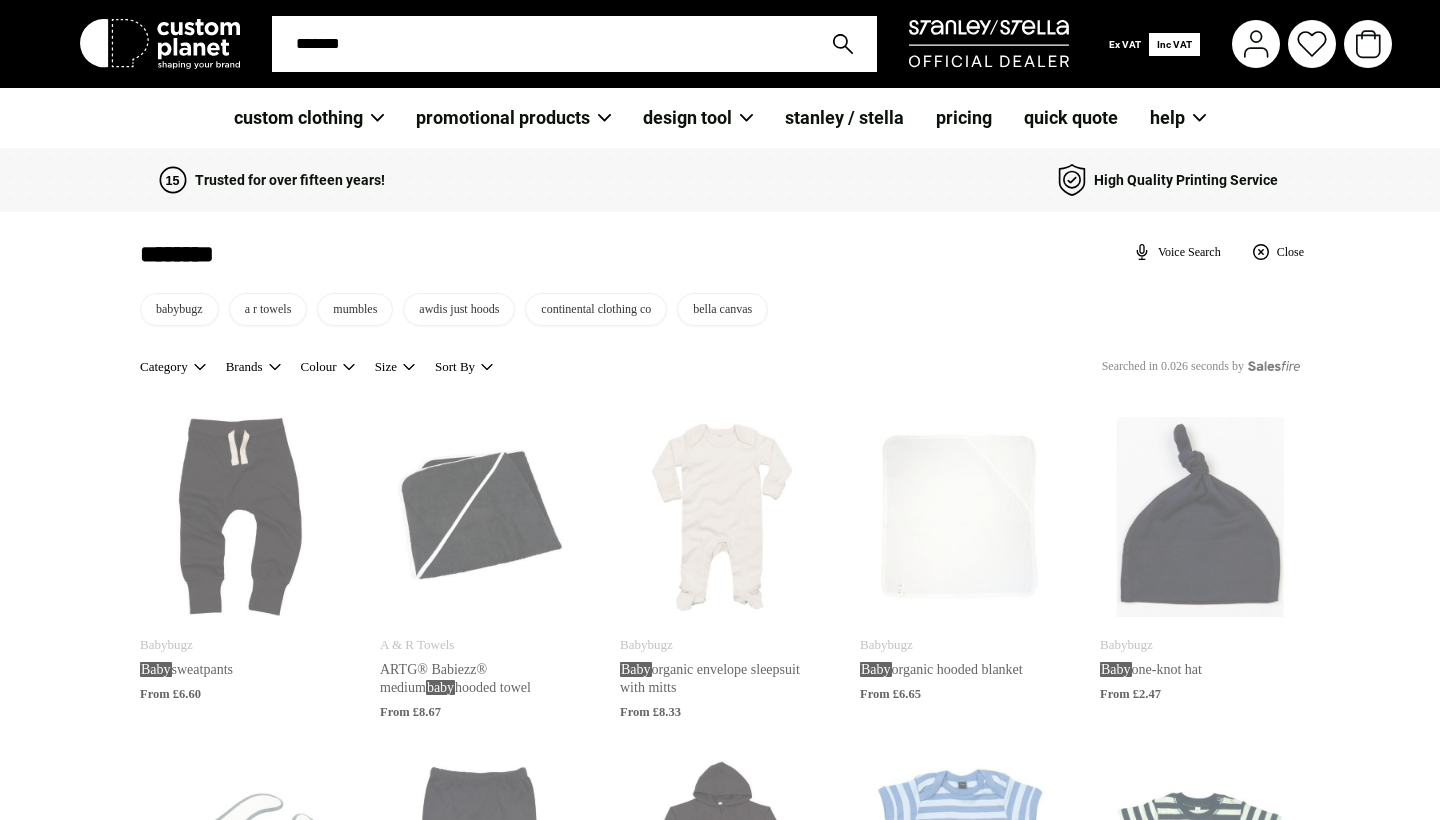 type on "********" 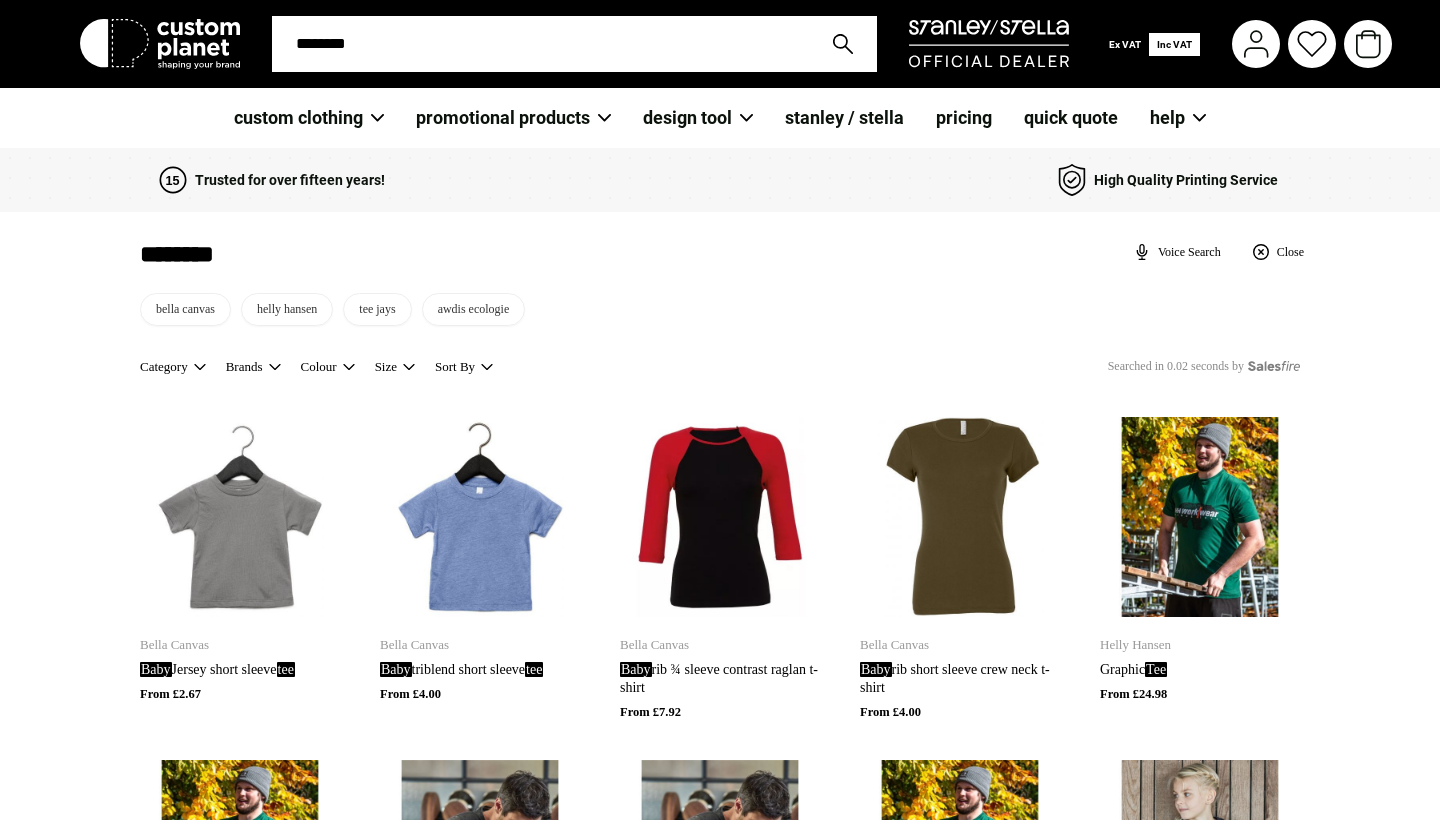 type on "********" 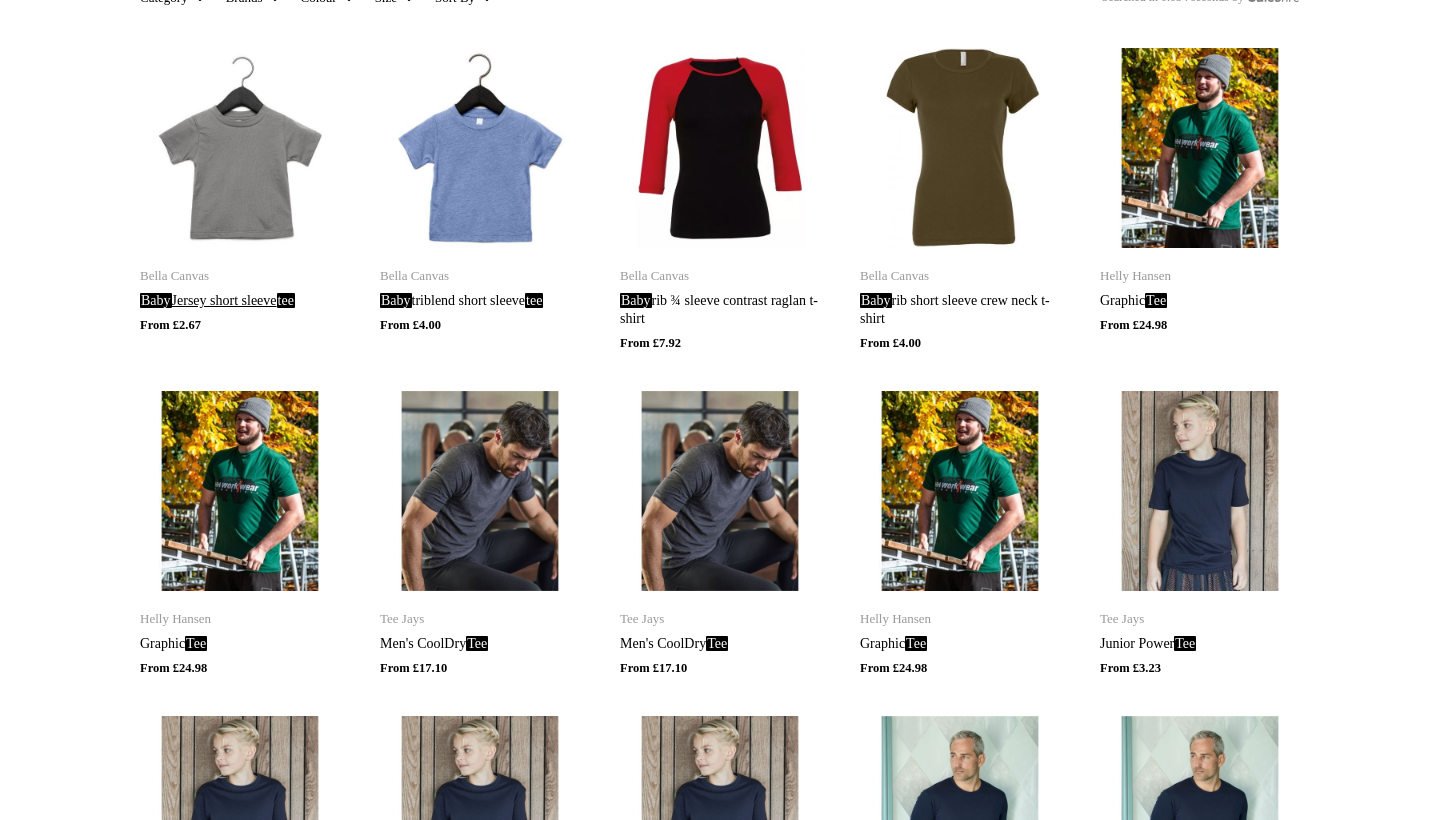 scroll, scrollTop: 369, scrollLeft: 0, axis: vertical 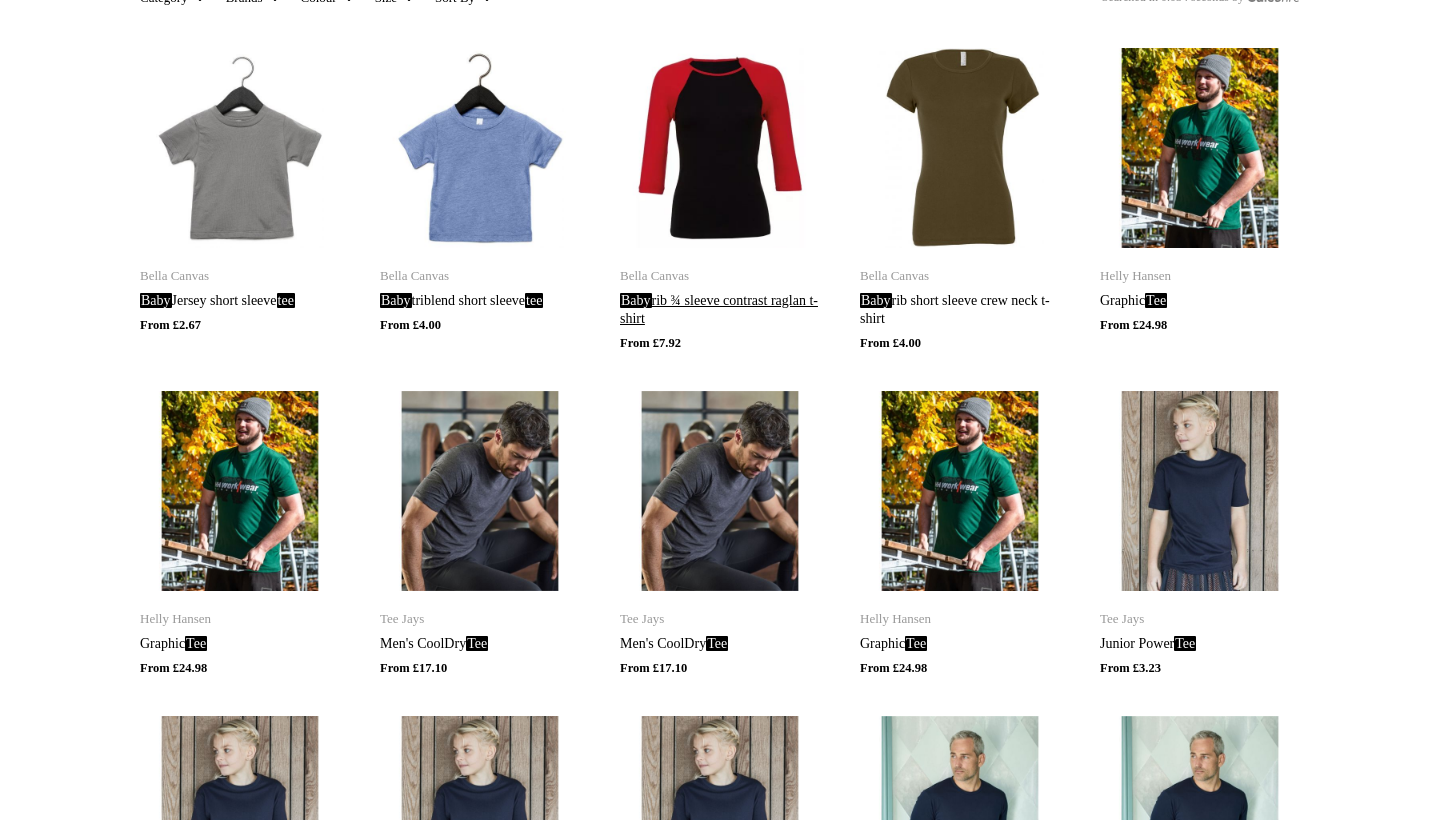 click at bounding box center (240, 148) 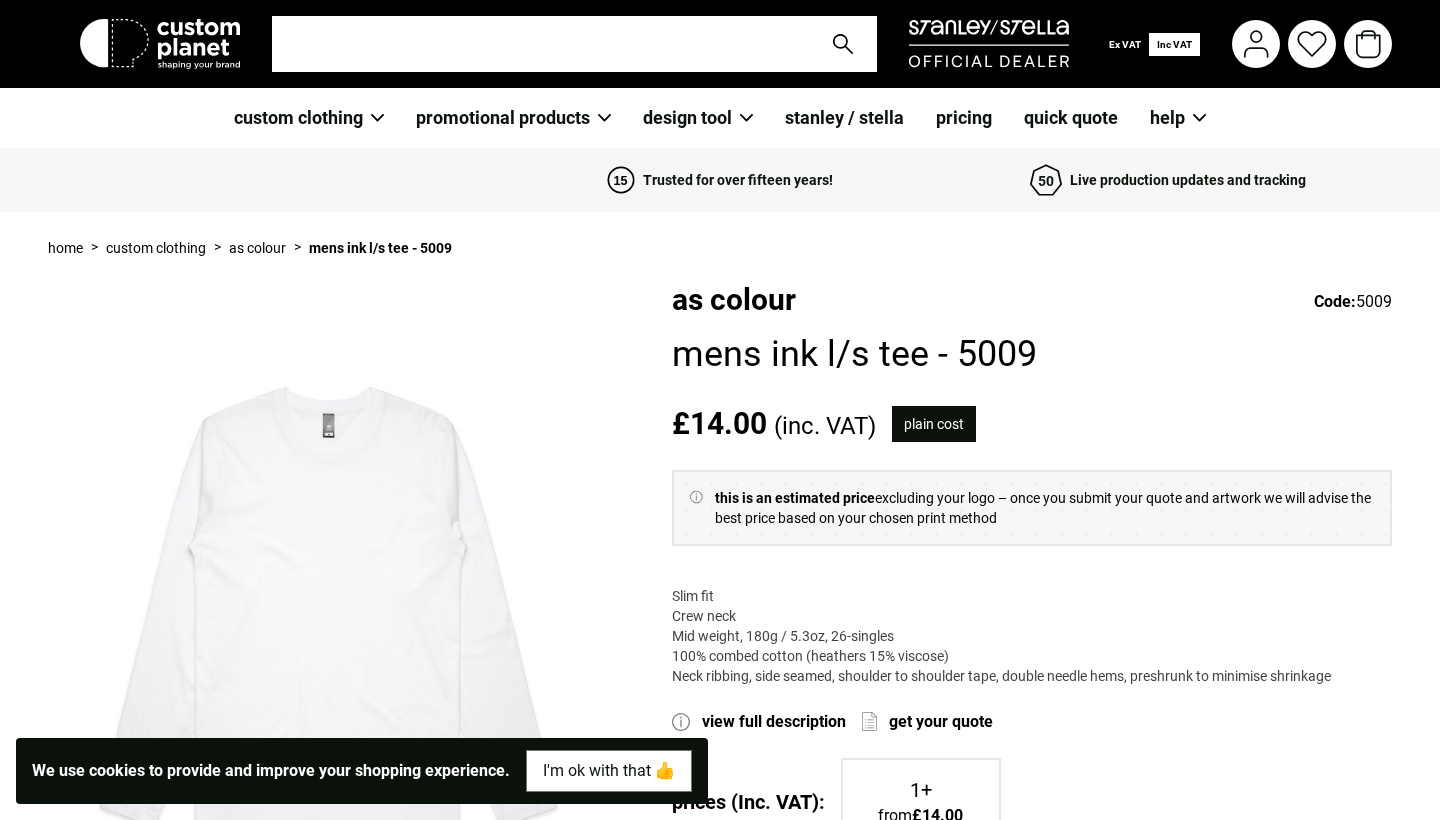 scroll, scrollTop: 112, scrollLeft: 0, axis: vertical 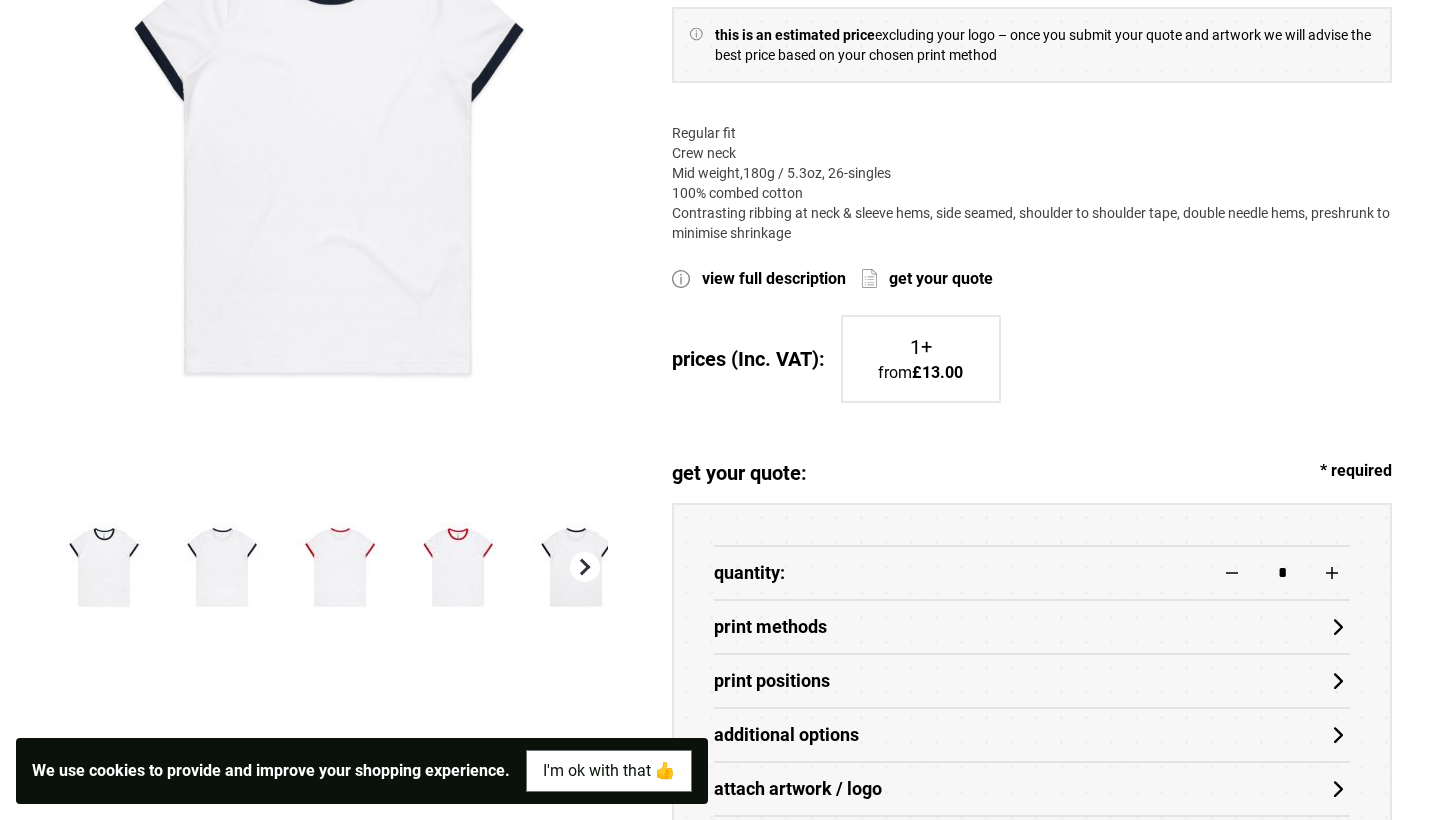 click at bounding box center (585, 567) 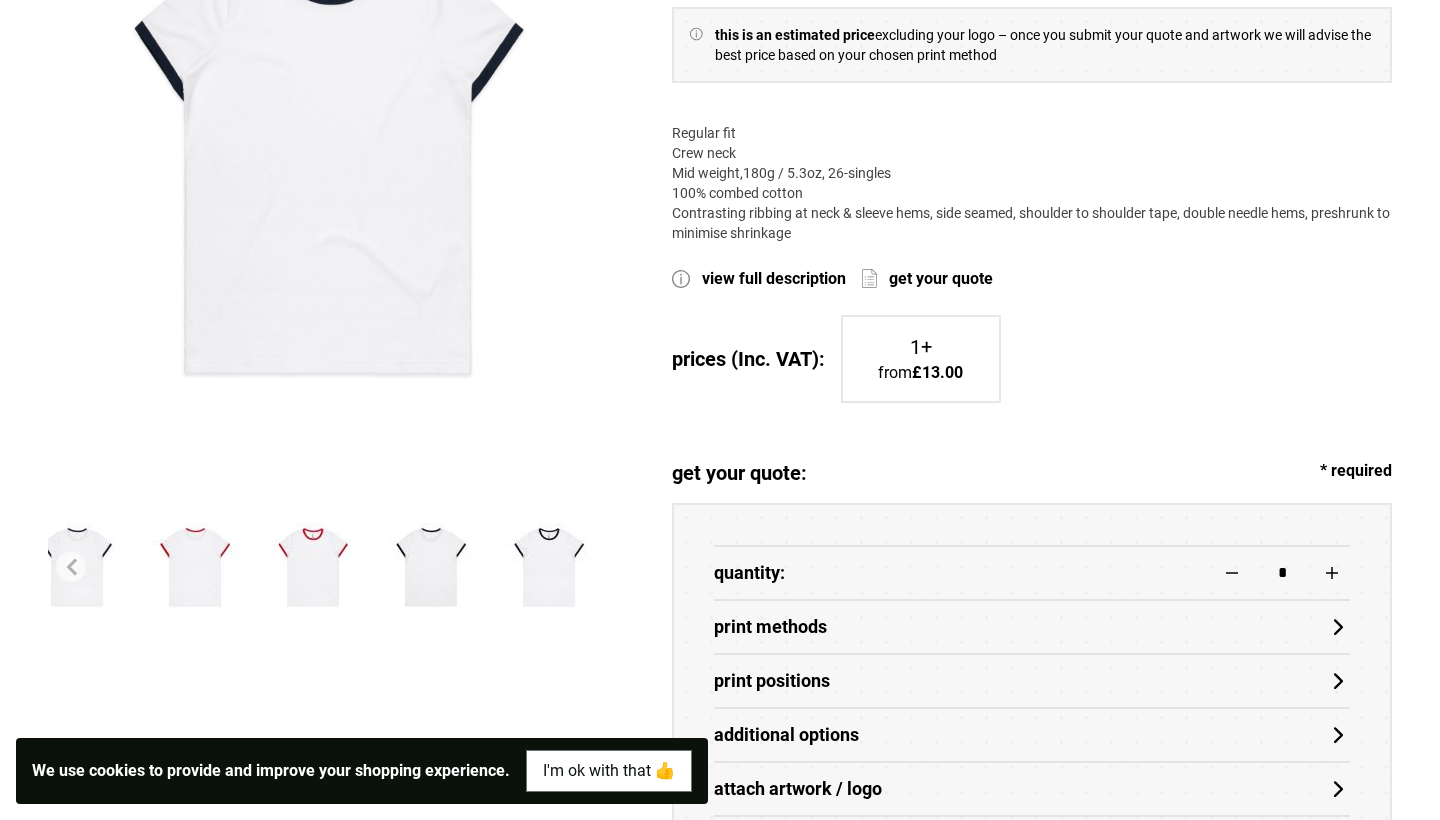 click at bounding box center (585, 567) 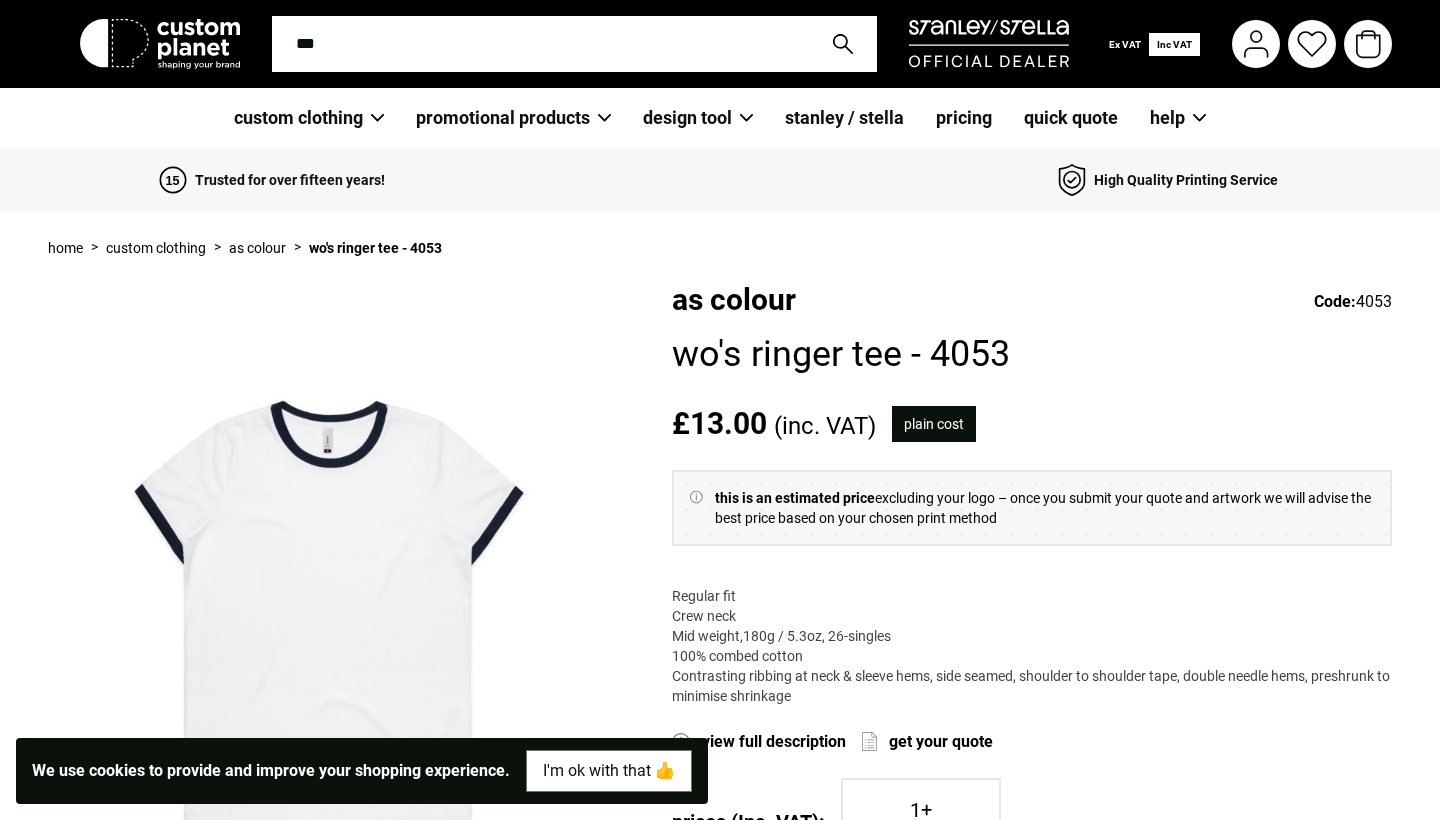 scroll, scrollTop: 0, scrollLeft: 0, axis: both 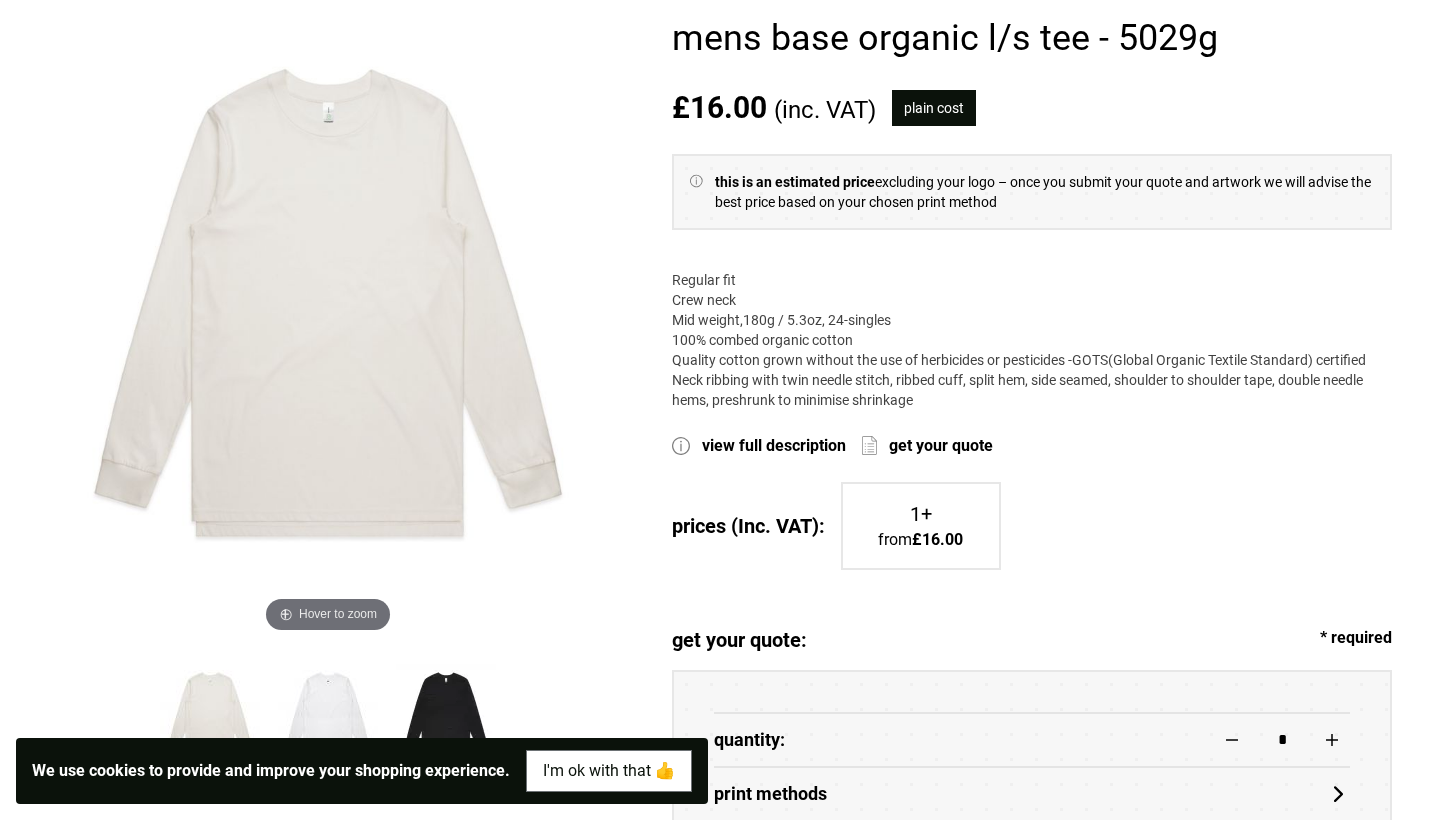 click at bounding box center [328, 714] 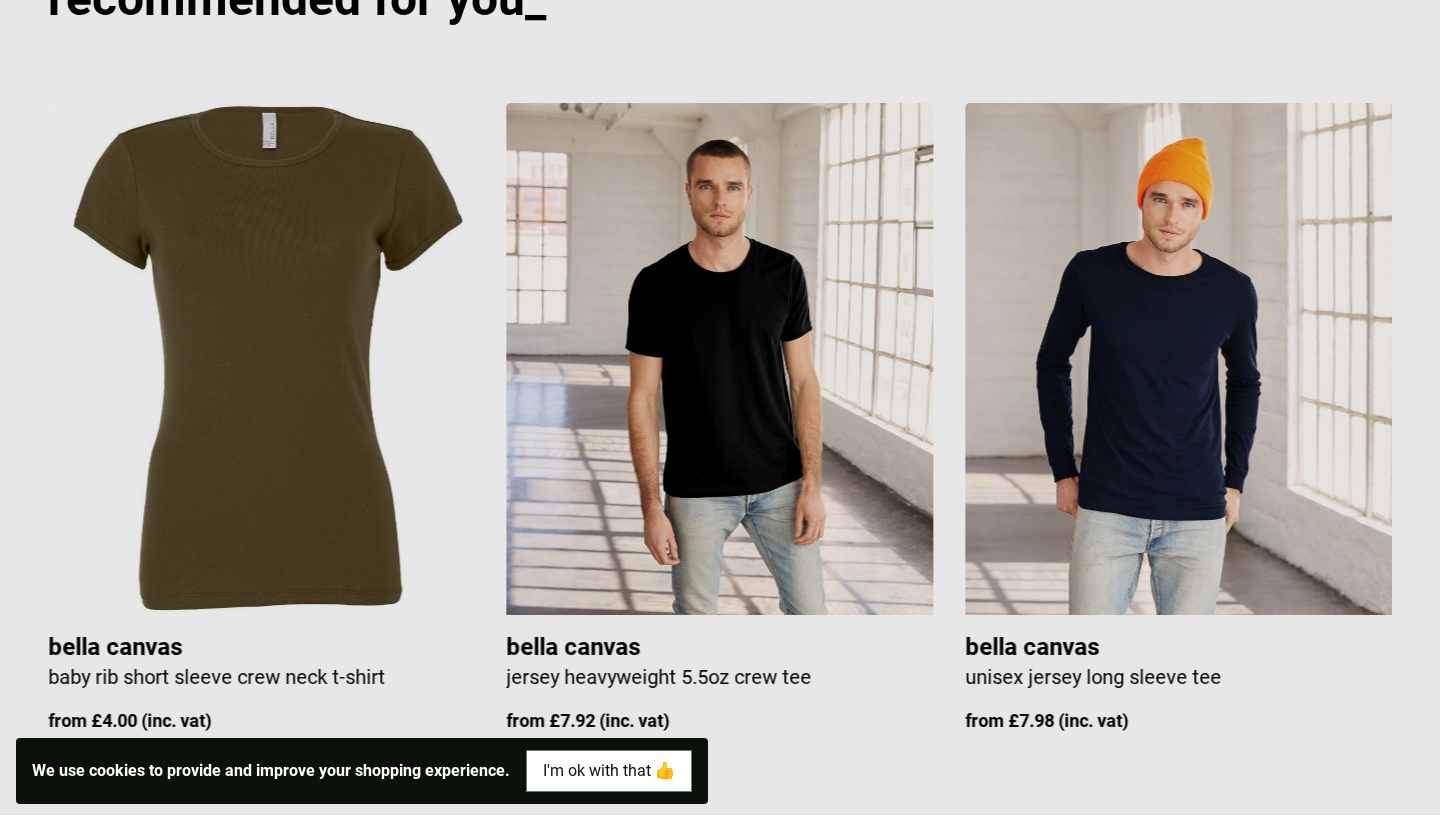 scroll, scrollTop: 3044, scrollLeft: 0, axis: vertical 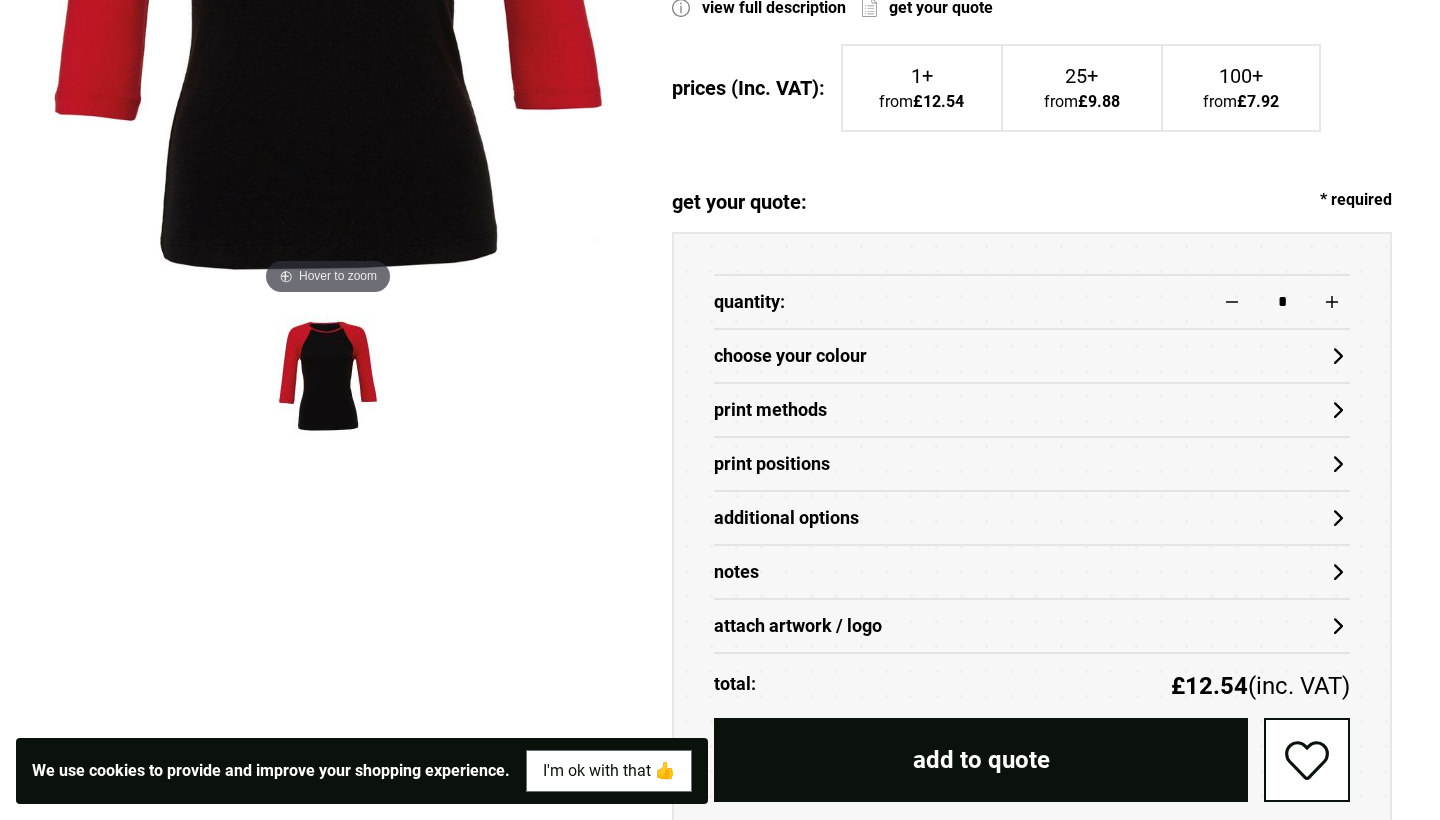 click on "choose your colour" at bounding box center [1032, 356] 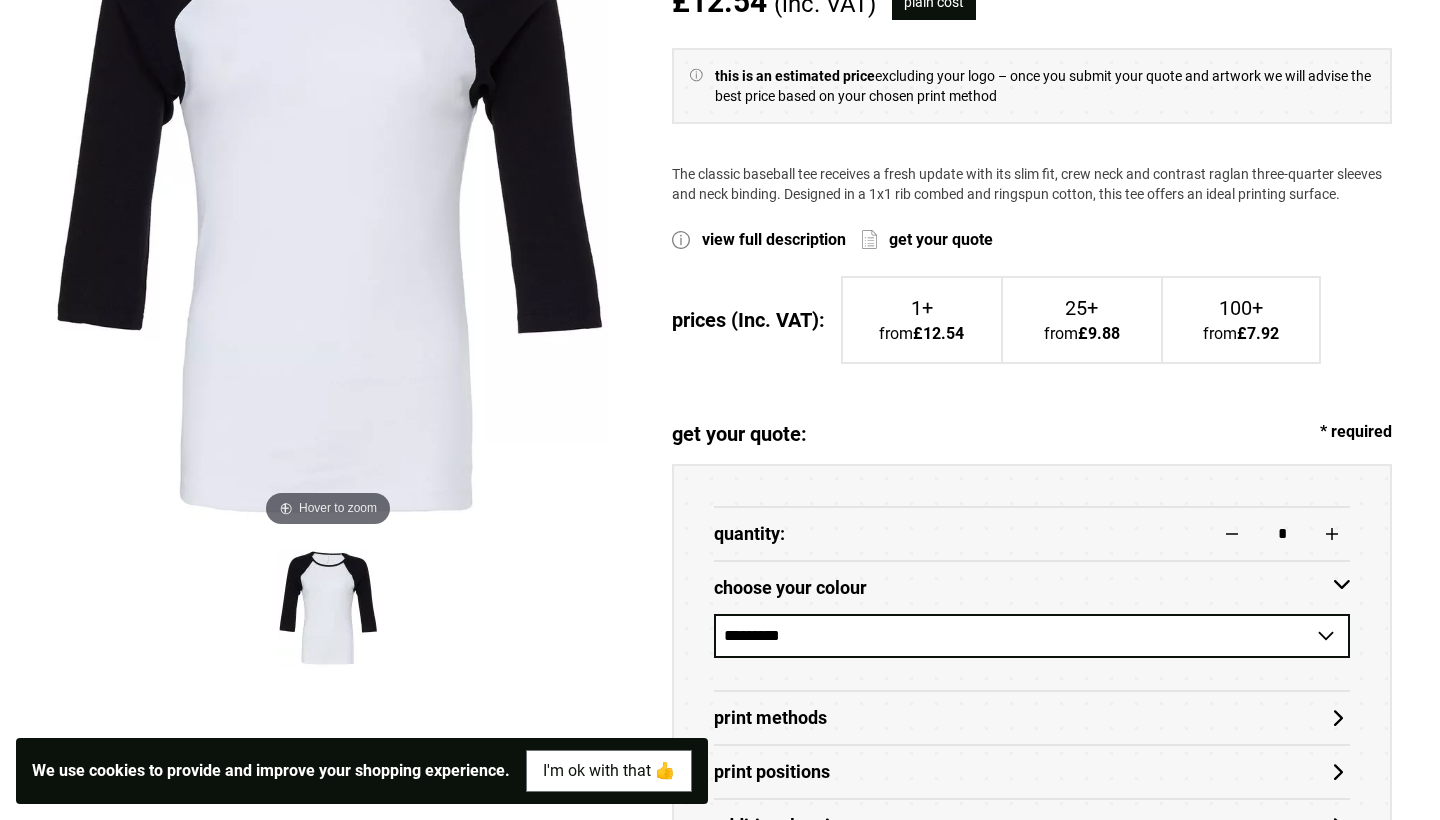 scroll, scrollTop: 429, scrollLeft: 0, axis: vertical 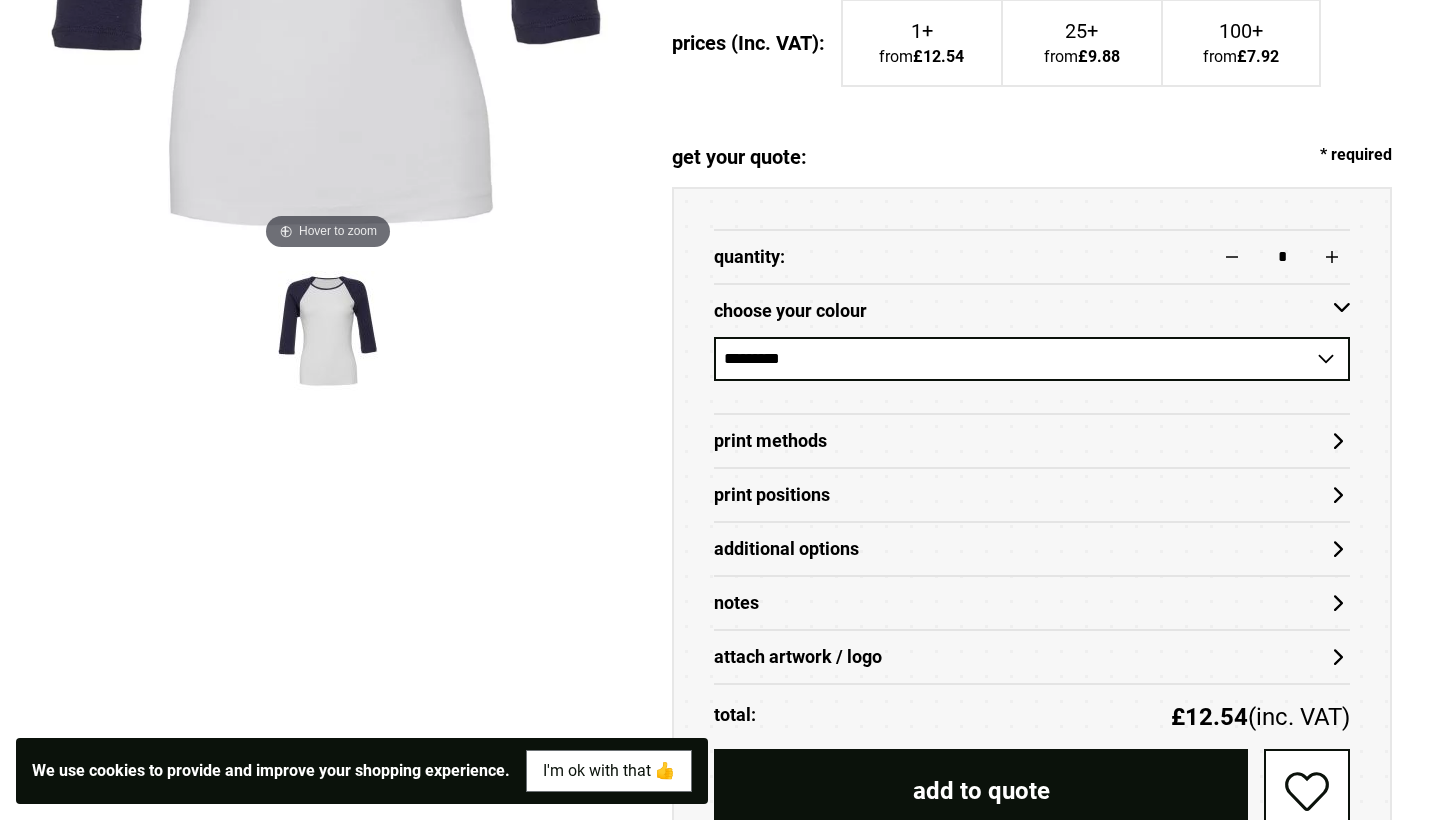 select on "***" 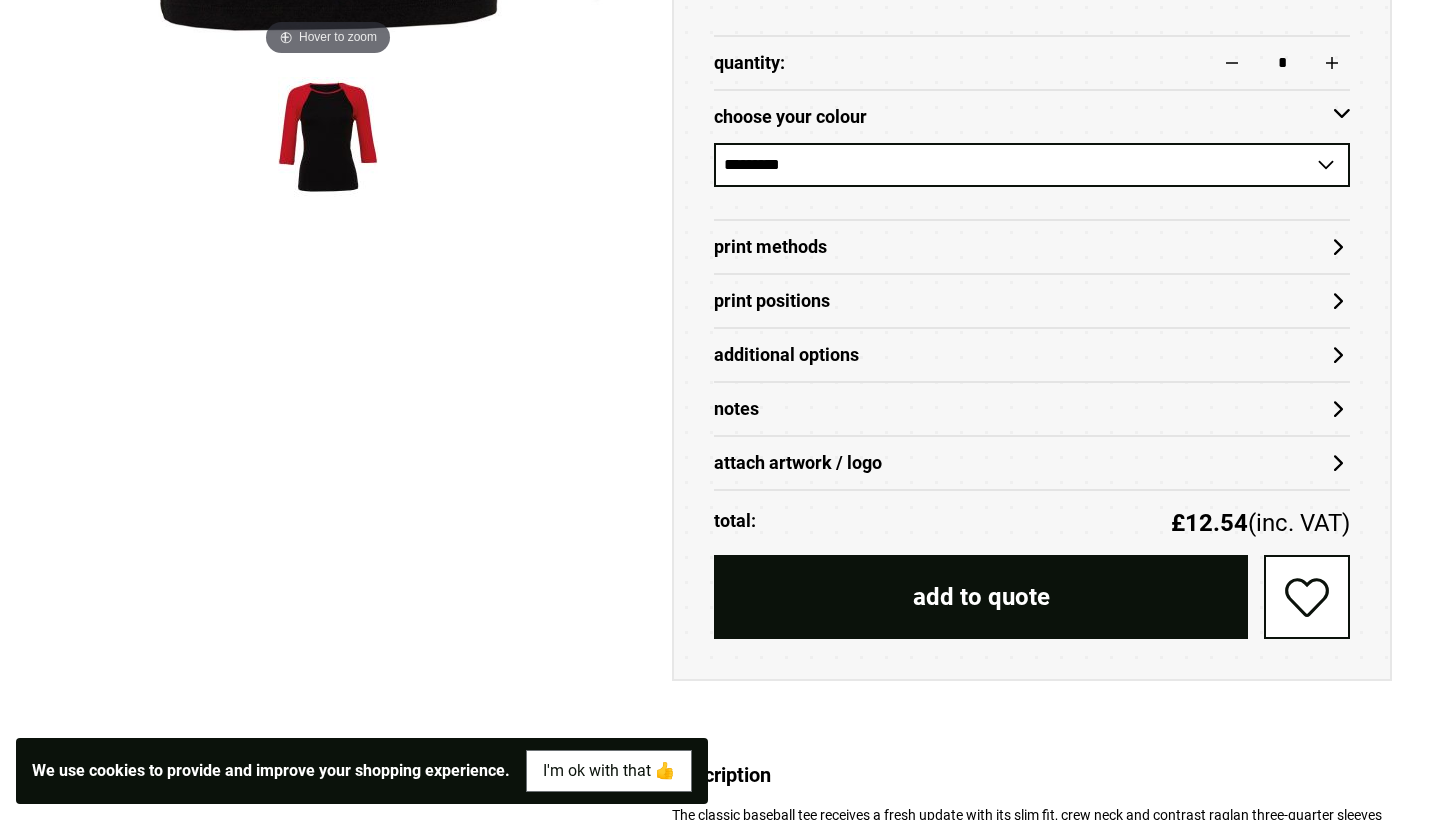 scroll, scrollTop: 782, scrollLeft: 0, axis: vertical 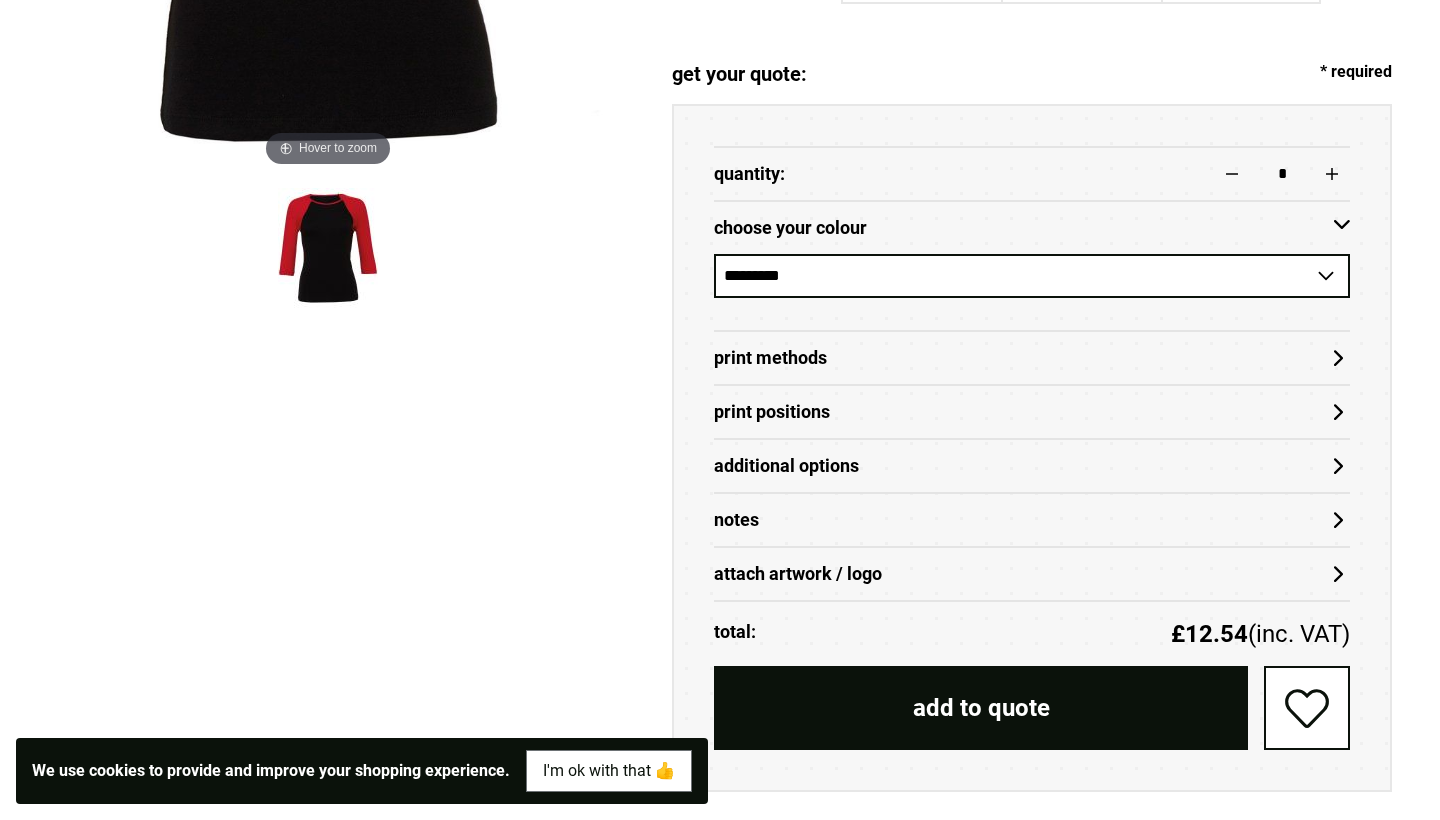 click on "Print Methods" at bounding box center [1032, 357] 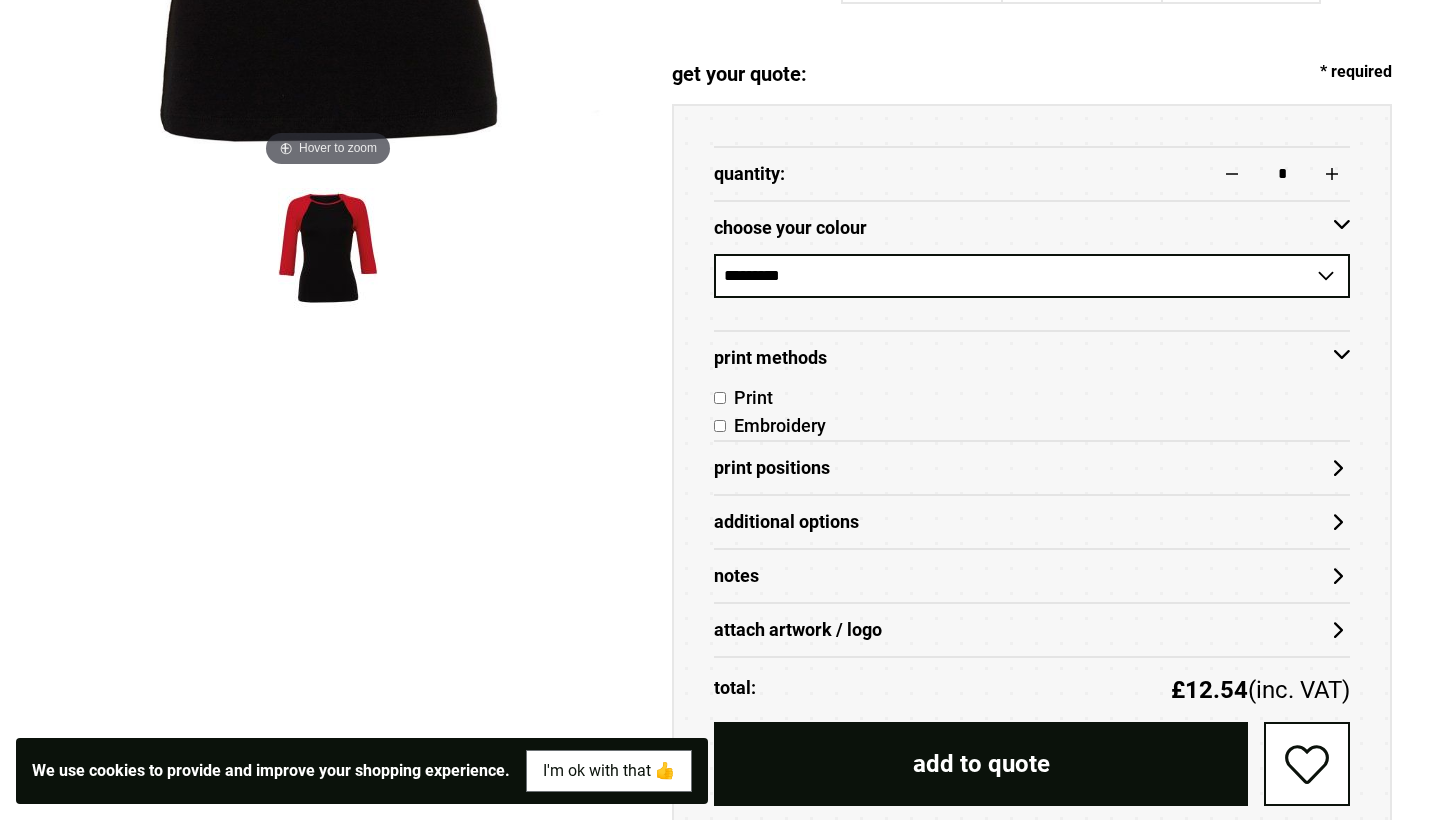 click on "Print Methods" at bounding box center (1032, 358) 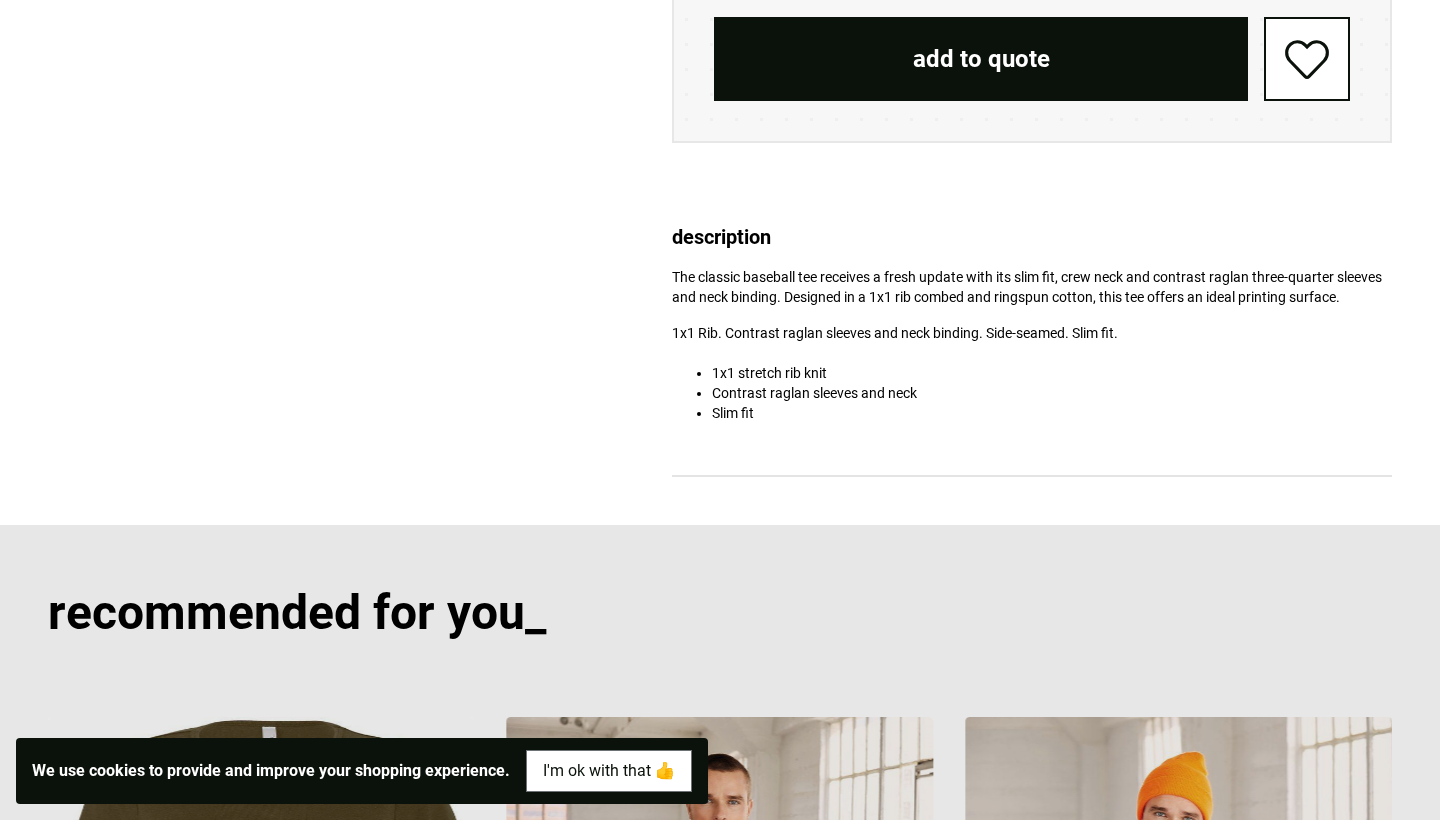 scroll, scrollTop: 1431, scrollLeft: 0, axis: vertical 